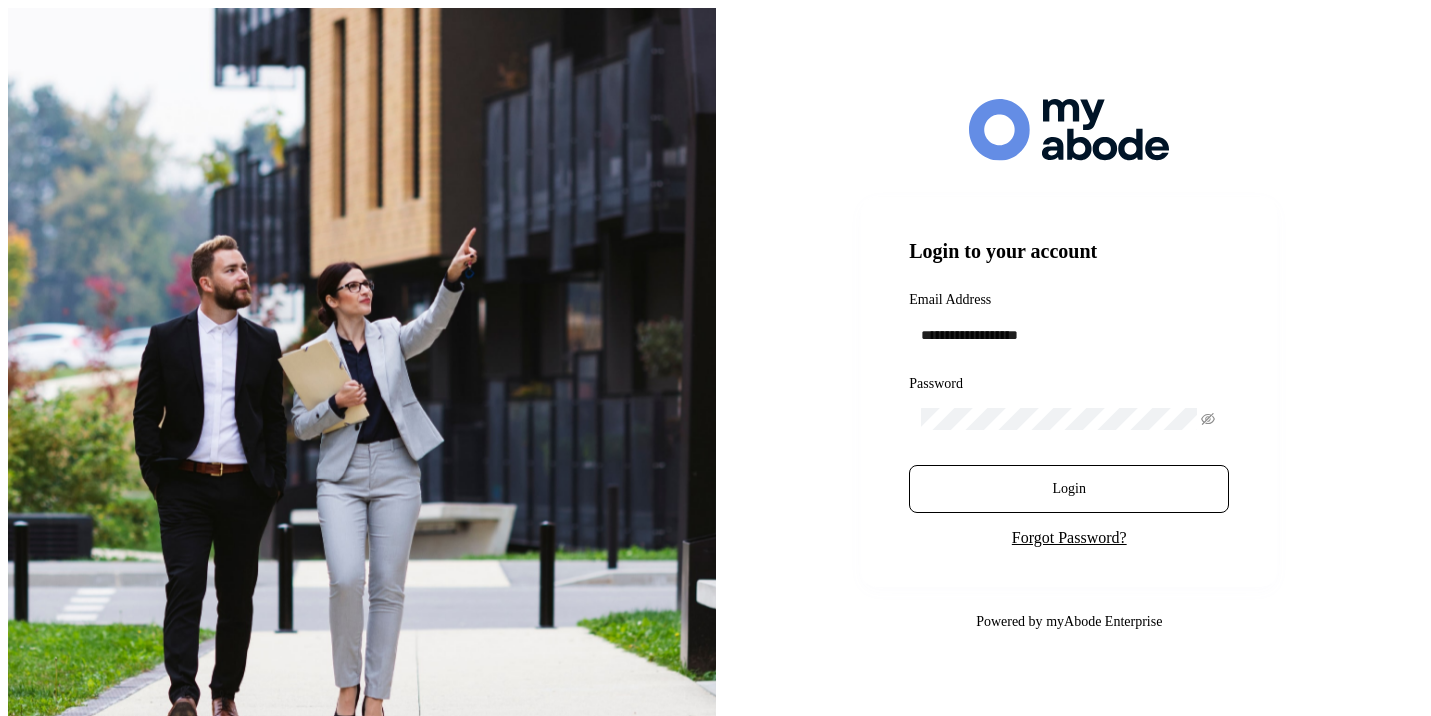 scroll, scrollTop: 0, scrollLeft: 0, axis: both 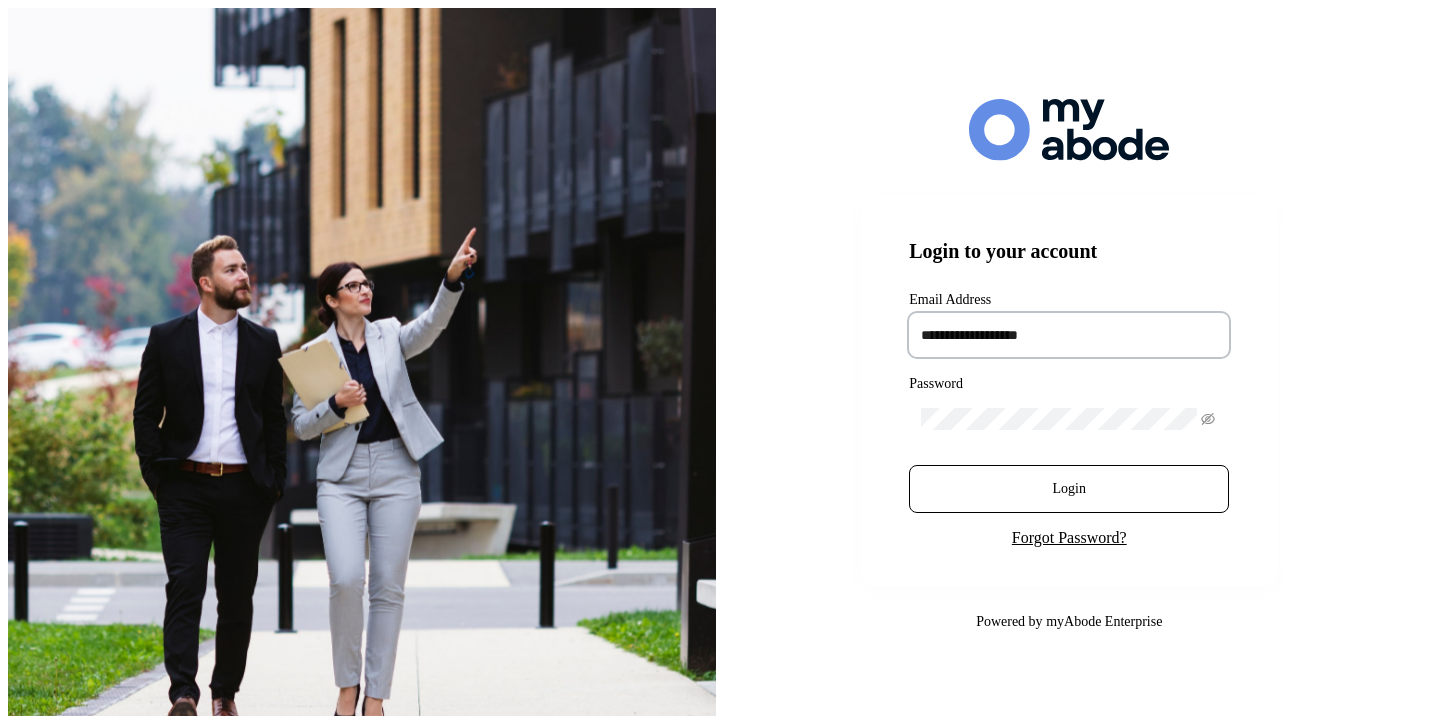 click at bounding box center (1069, 335) 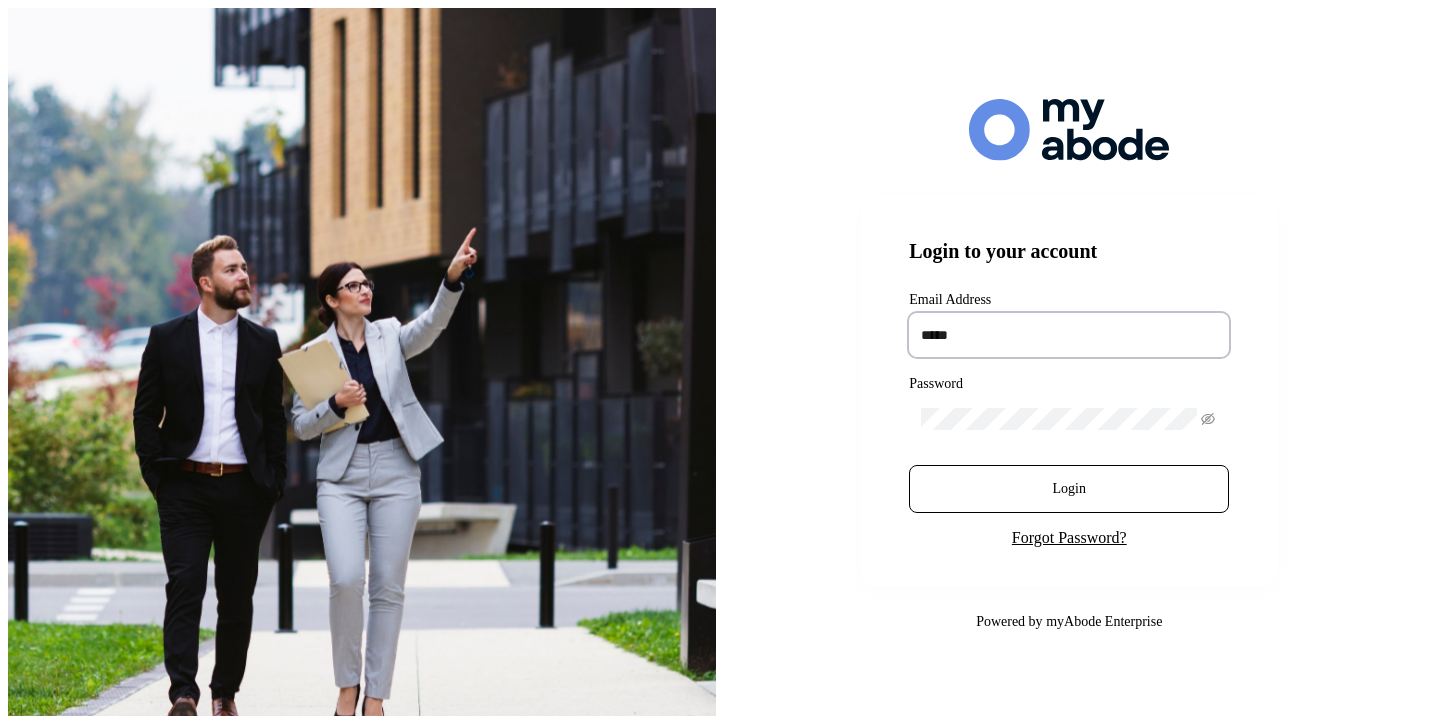 type on "**********" 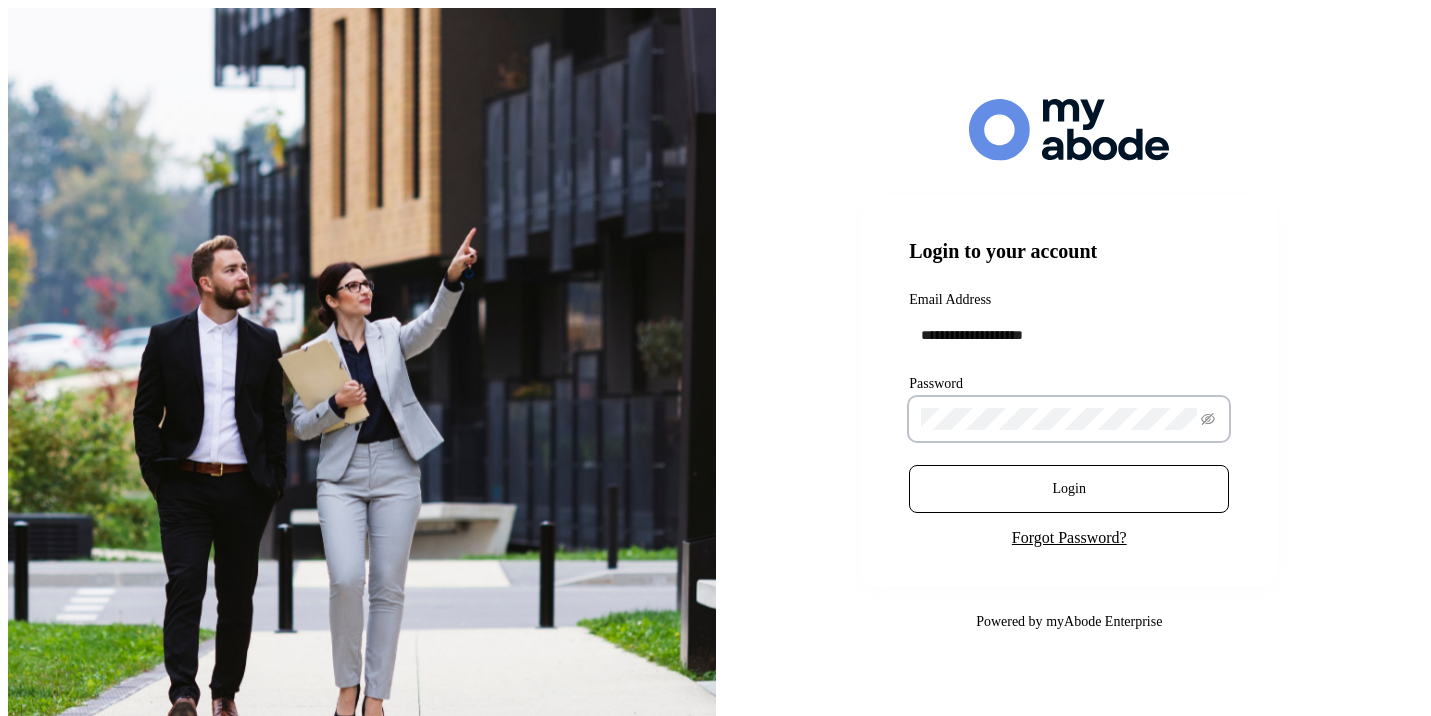 click on "Login" at bounding box center [1069, 489] 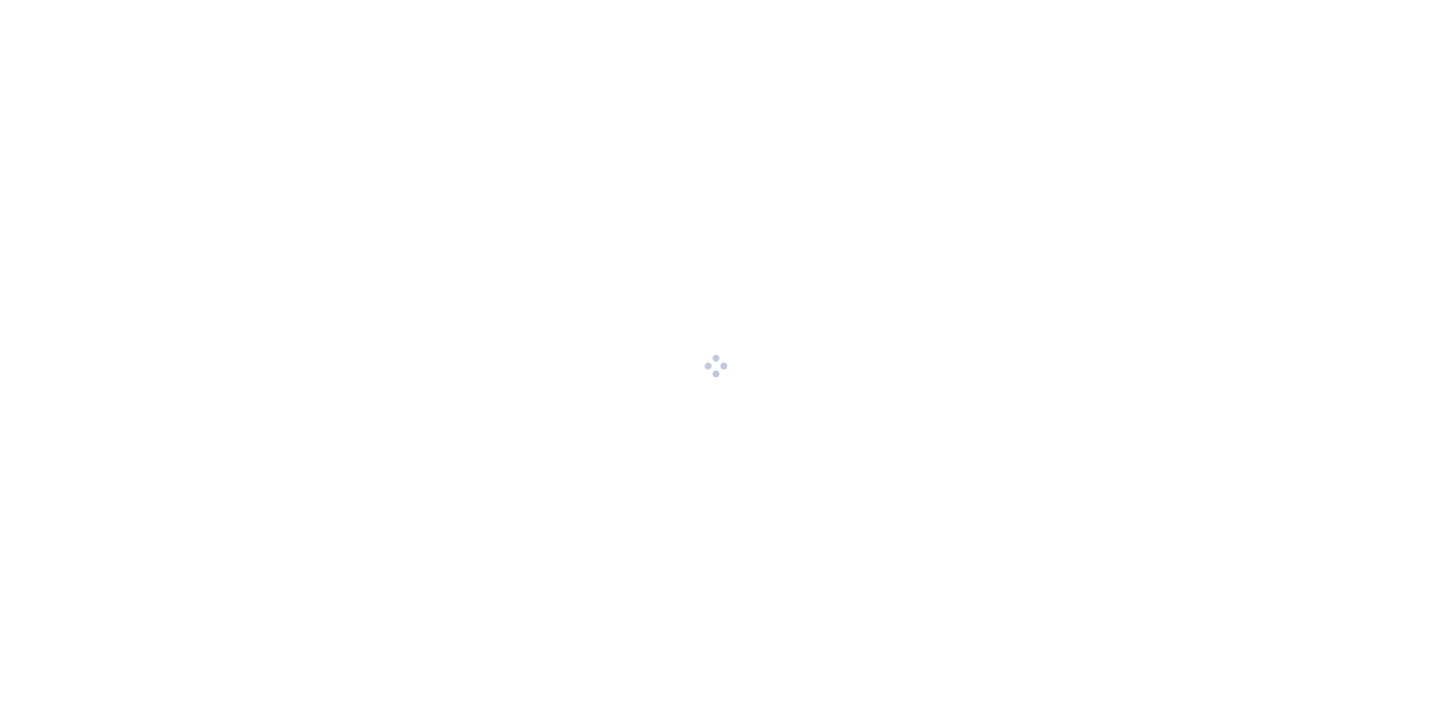 scroll, scrollTop: 0, scrollLeft: 0, axis: both 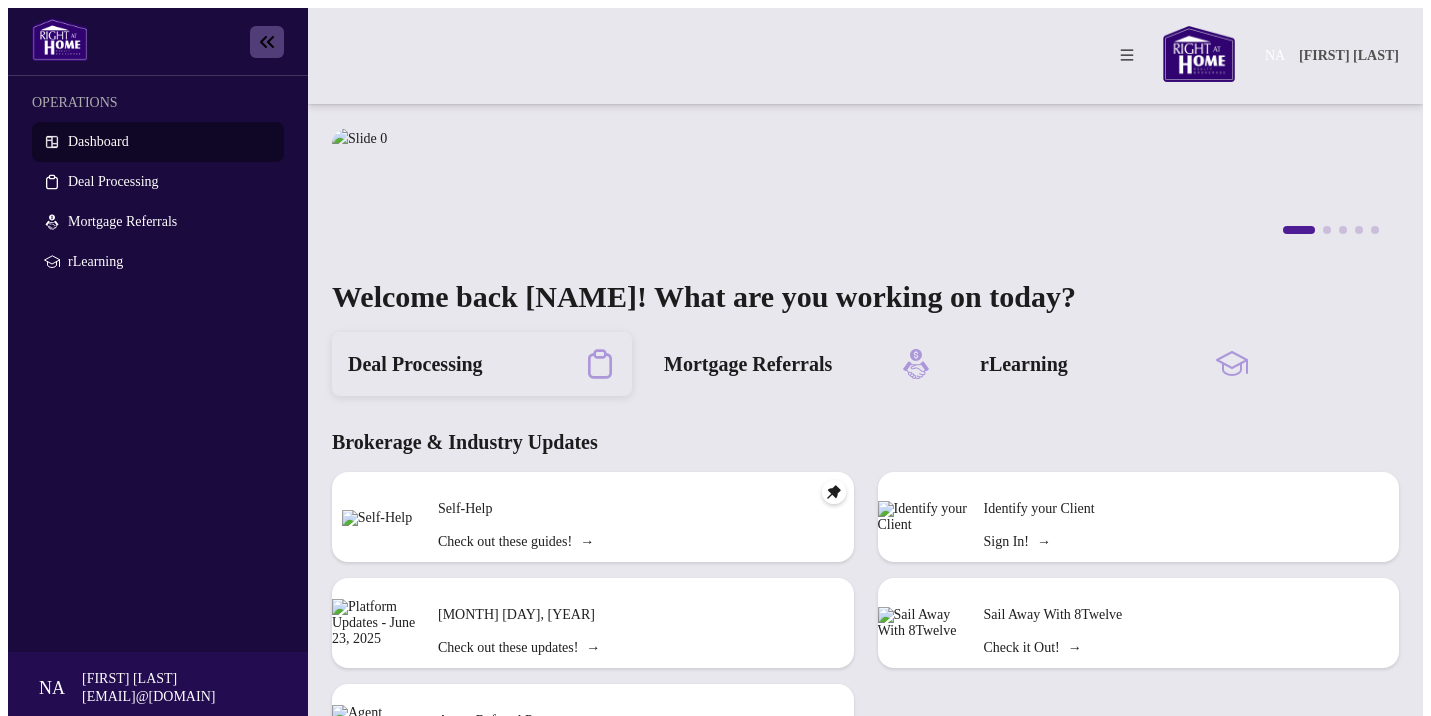 click on "Deal Processing" at bounding box center (415, 364) 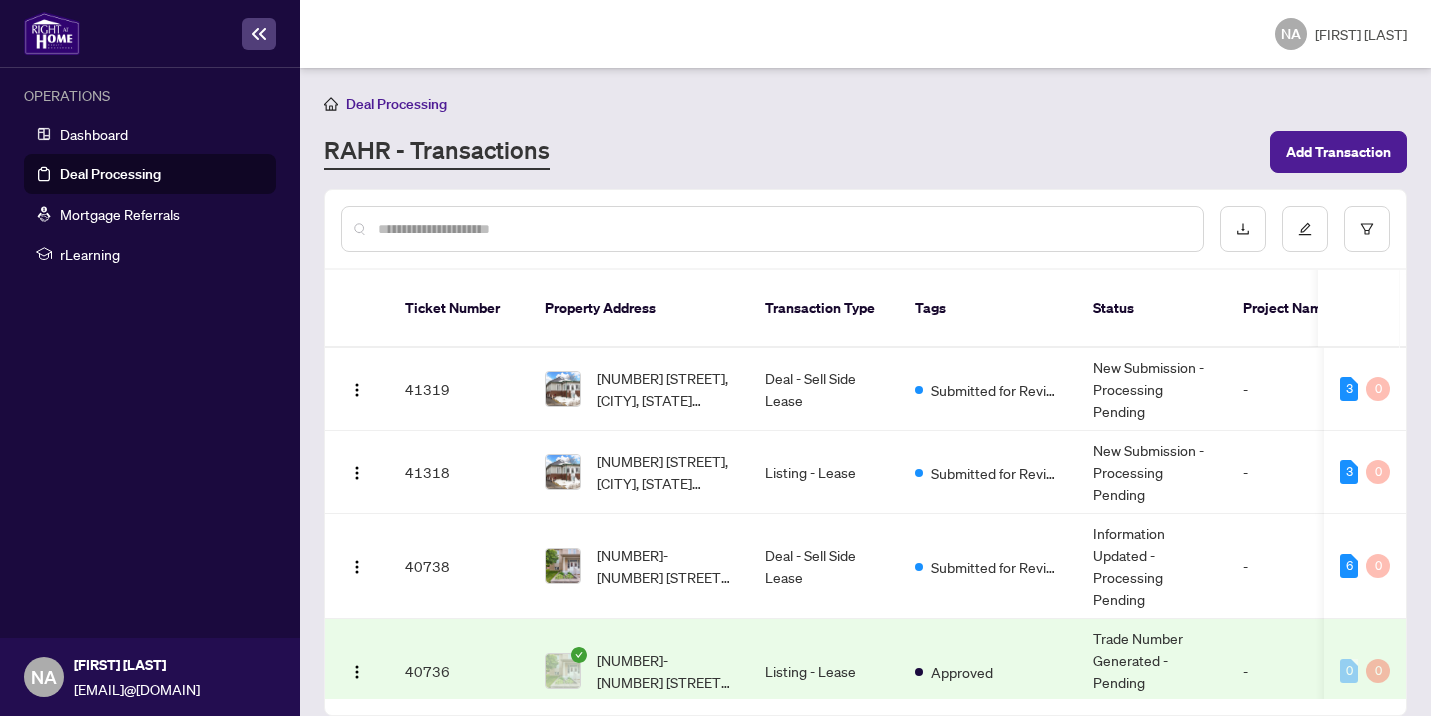 scroll, scrollTop: 1, scrollLeft: 0, axis: vertical 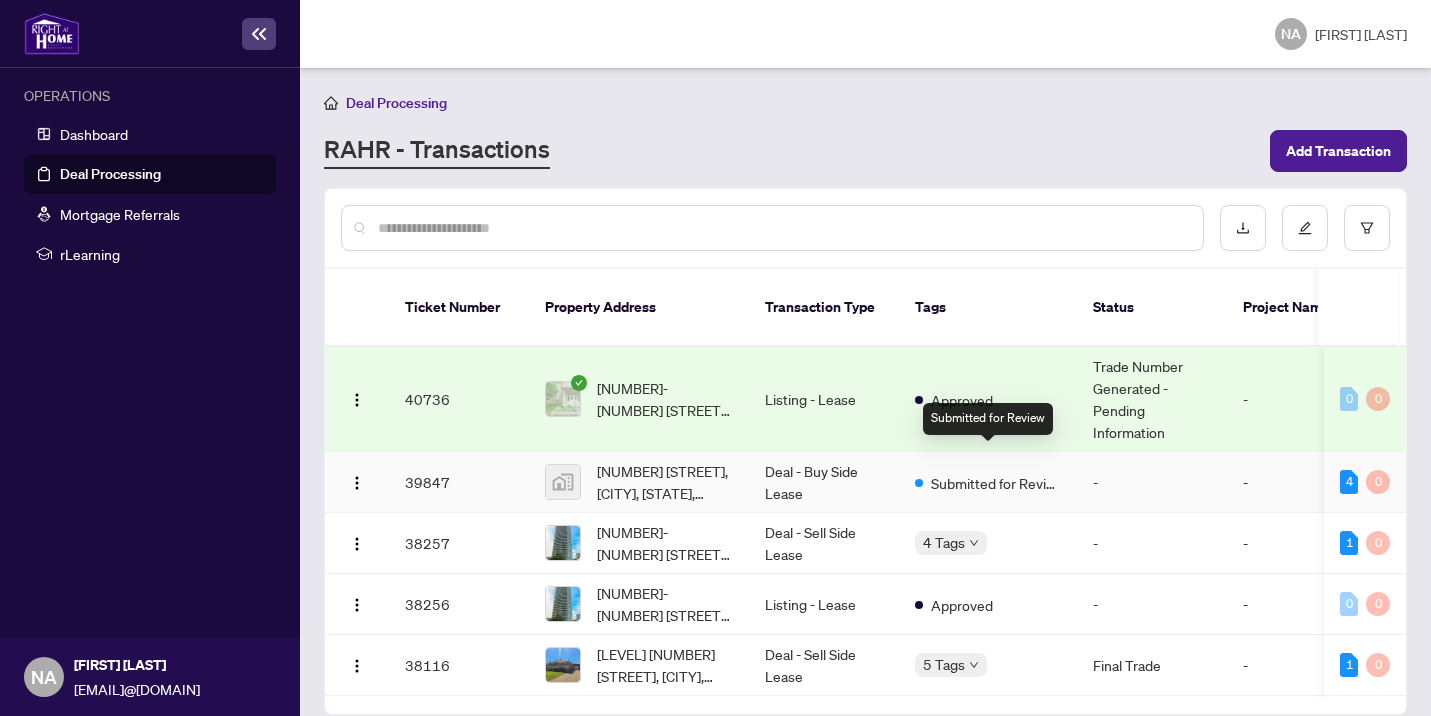 click on "Submitted for Review" at bounding box center [996, 483] 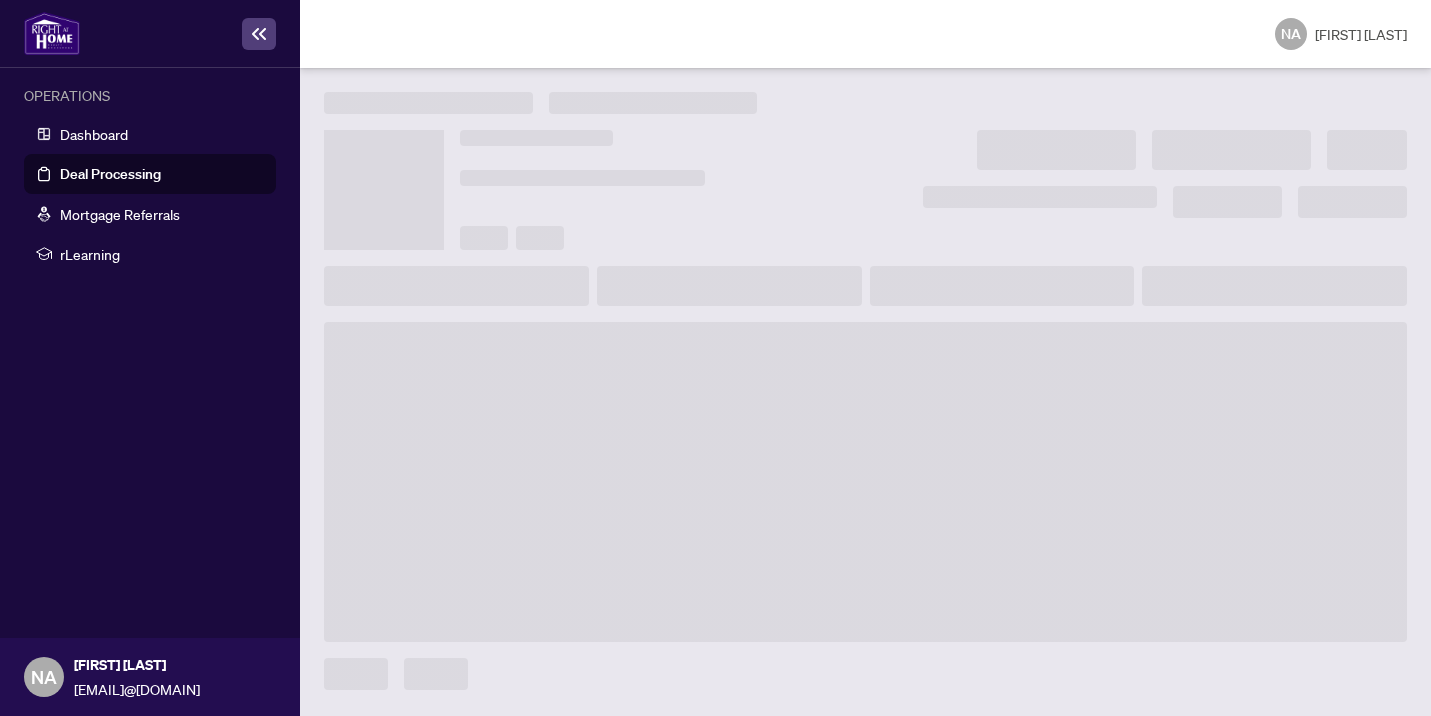 scroll, scrollTop: 0, scrollLeft: 0, axis: both 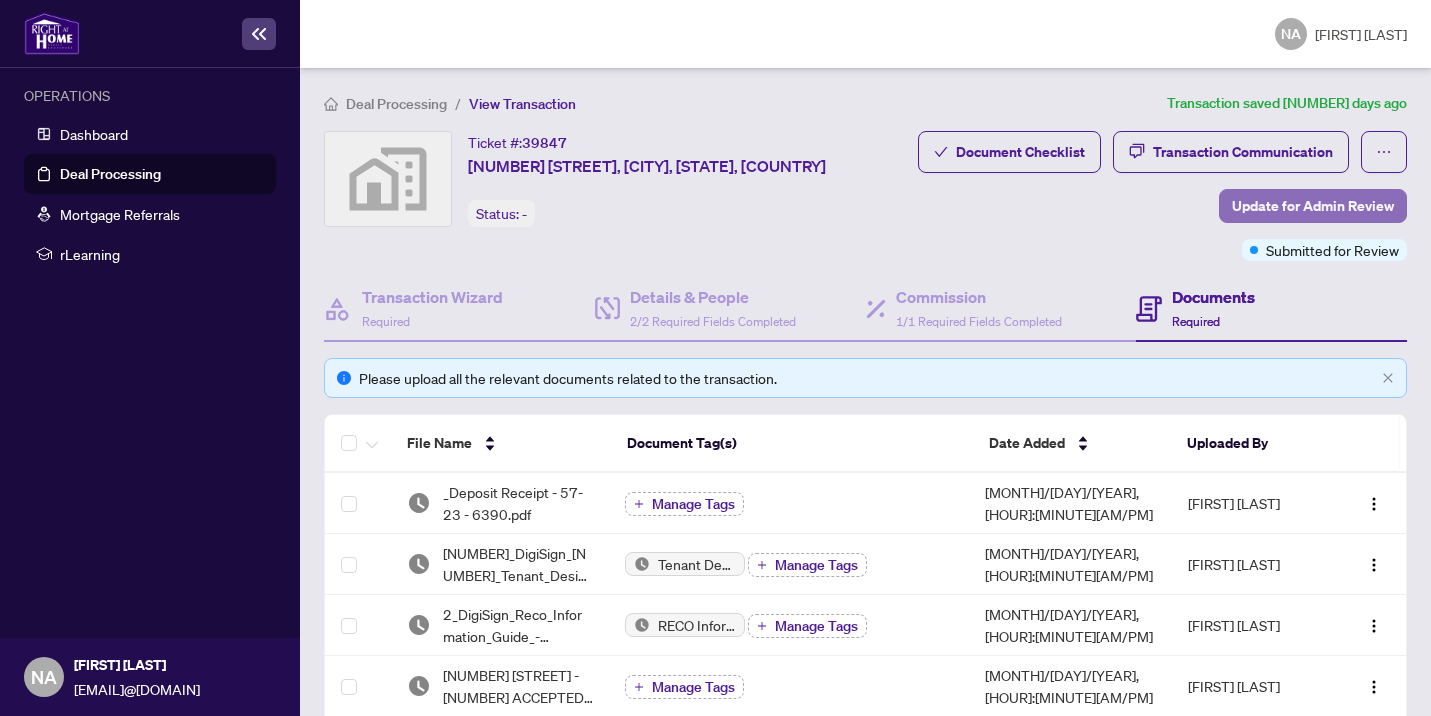 click on "Update for Admin Review" at bounding box center (1313, 206) 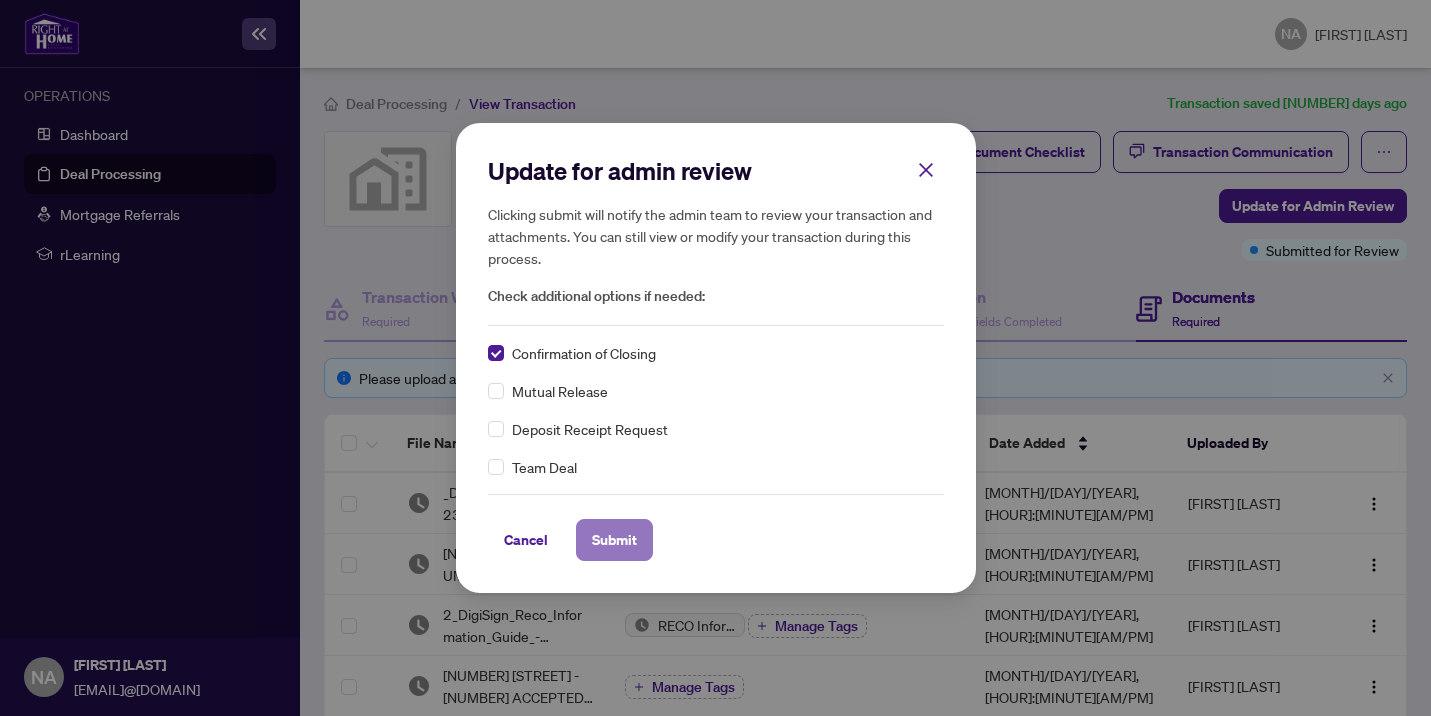 click on "Submit" at bounding box center [614, 540] 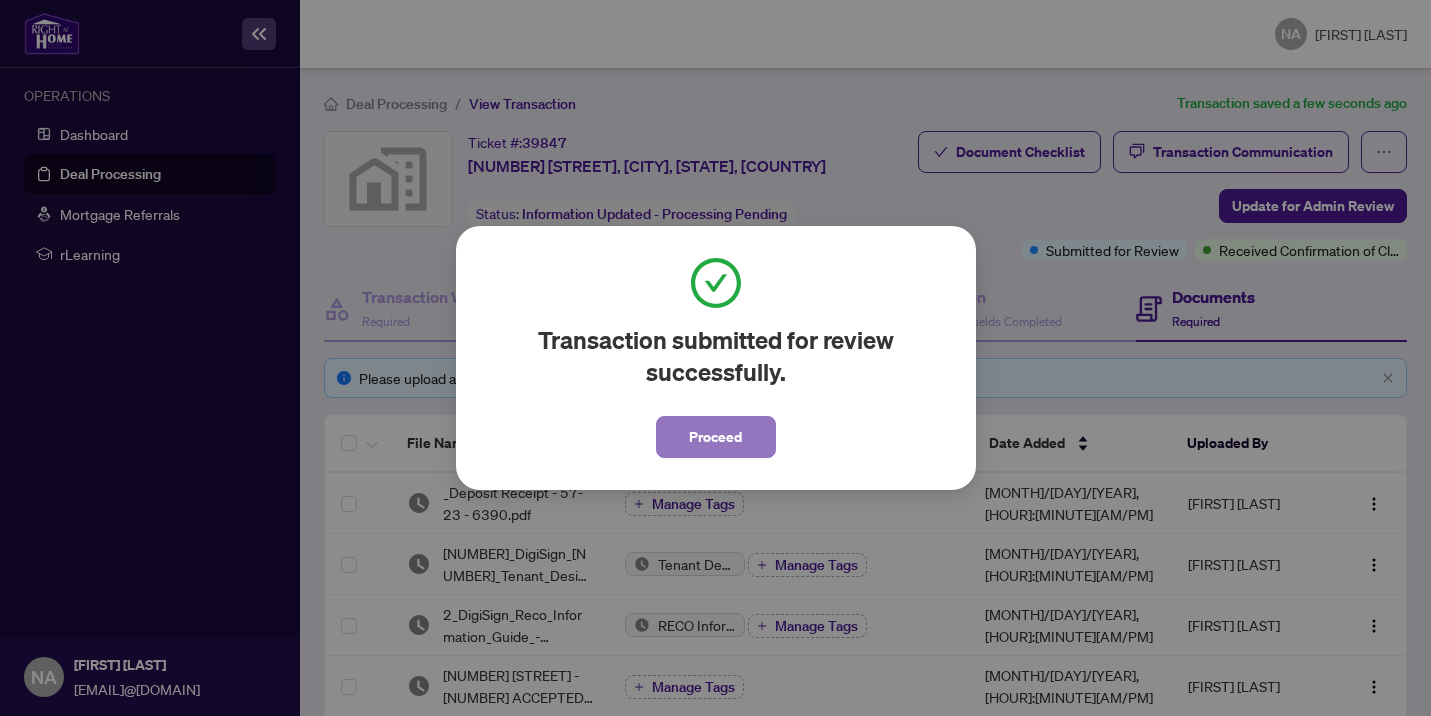 click on "Proceed" at bounding box center [715, 437] 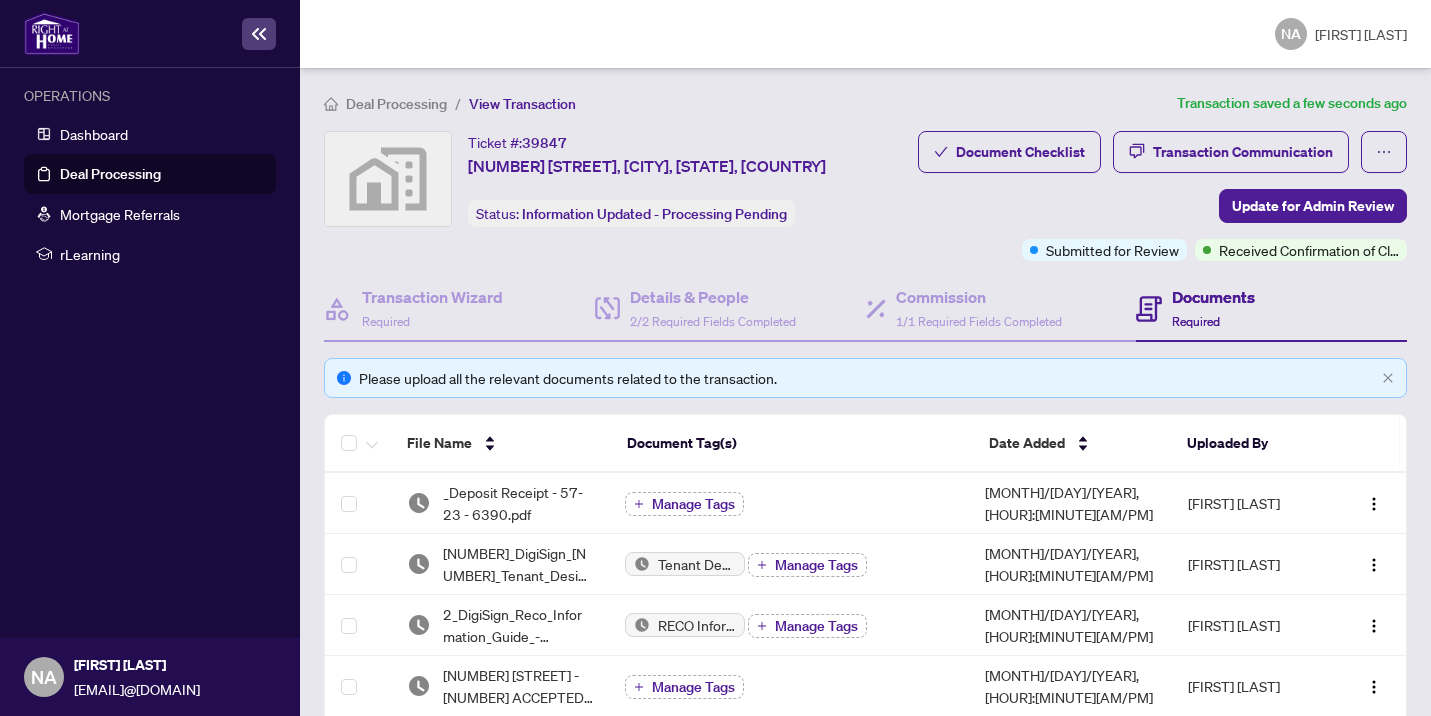 click on "Deal Processing" at bounding box center [110, 174] 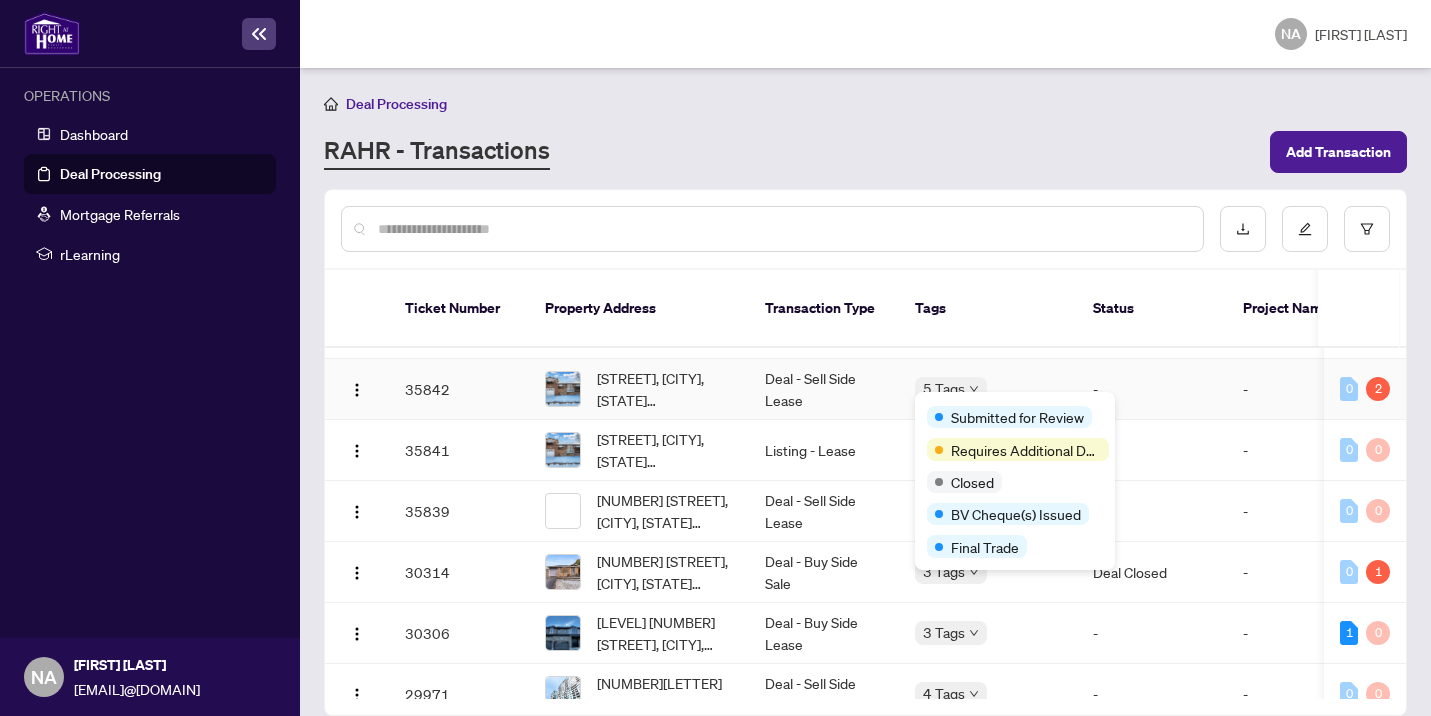 scroll, scrollTop: 735, scrollLeft: 0, axis: vertical 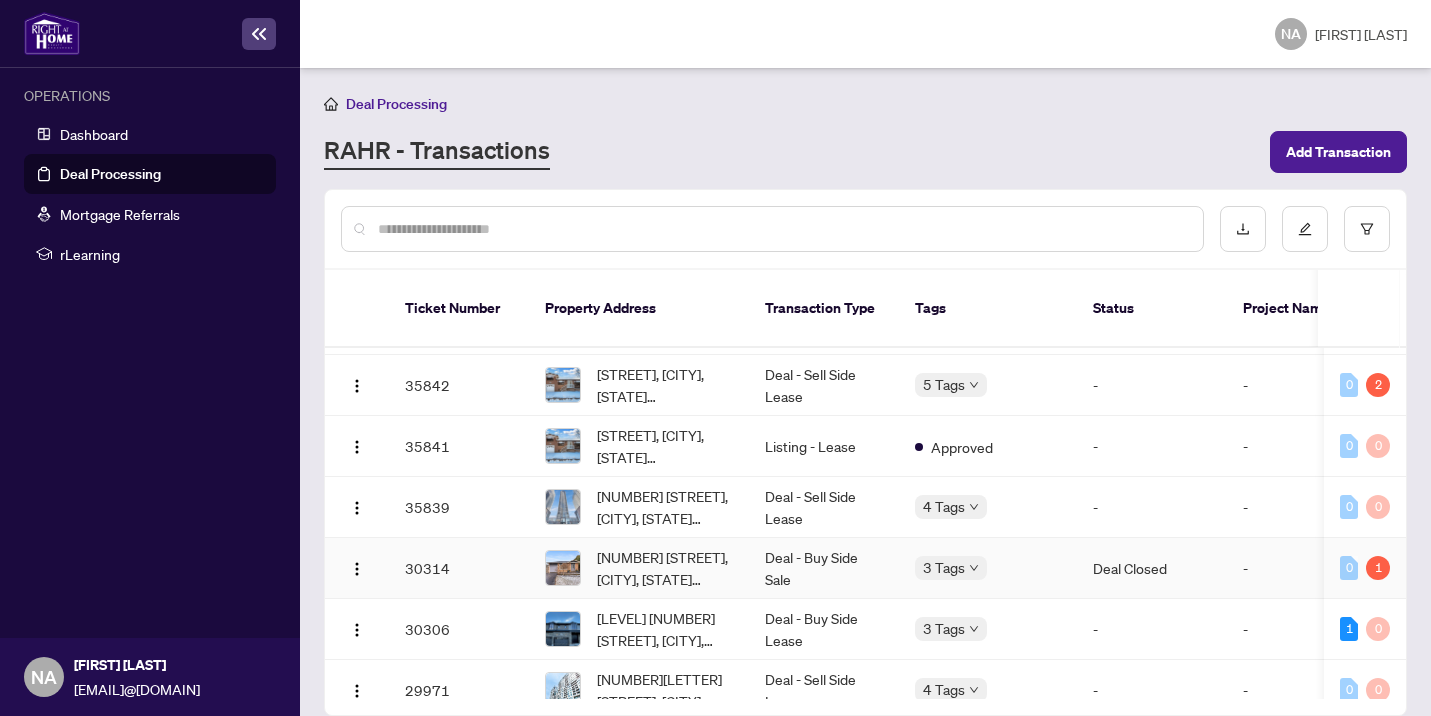 click on "[NUMBER] [STREET], [CITY], [STATE] [POSTAL_CODE], [COUNTRY]" at bounding box center [665, 568] 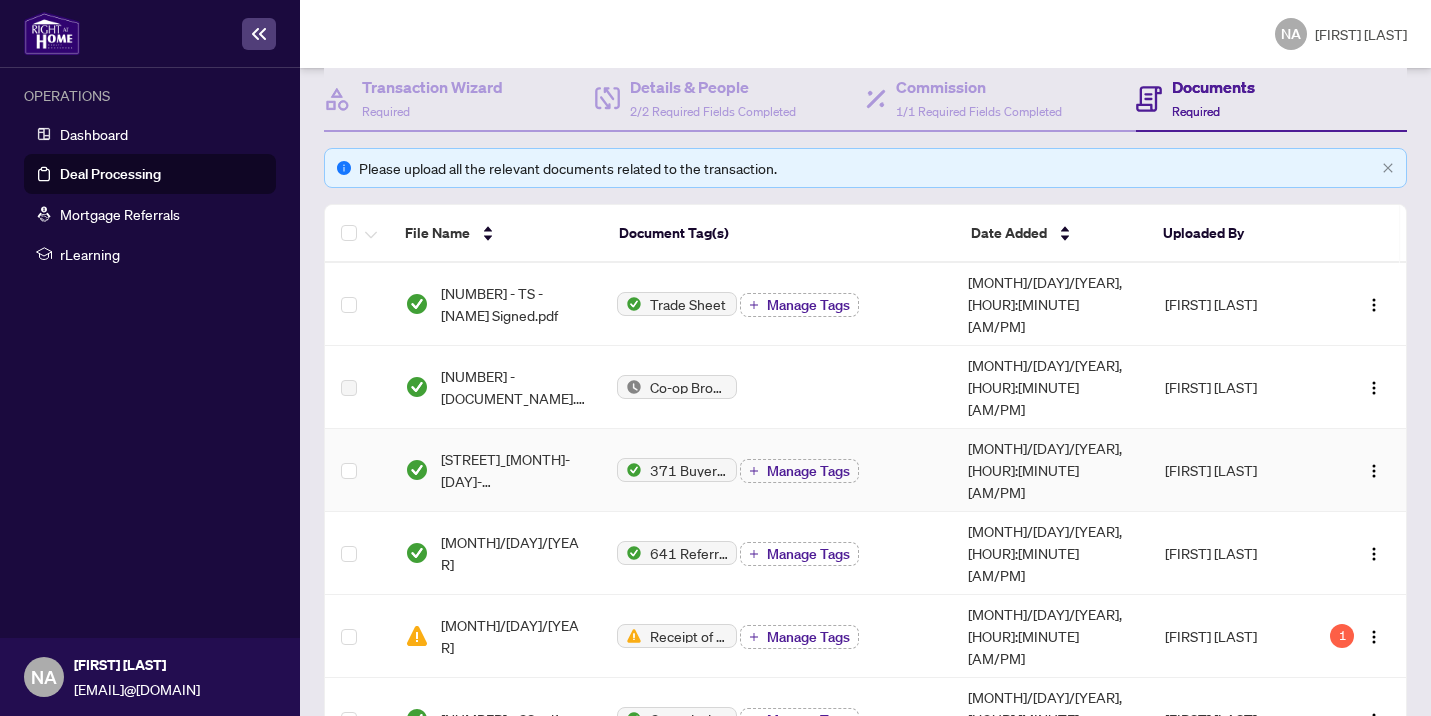 scroll, scrollTop: 0, scrollLeft: 0, axis: both 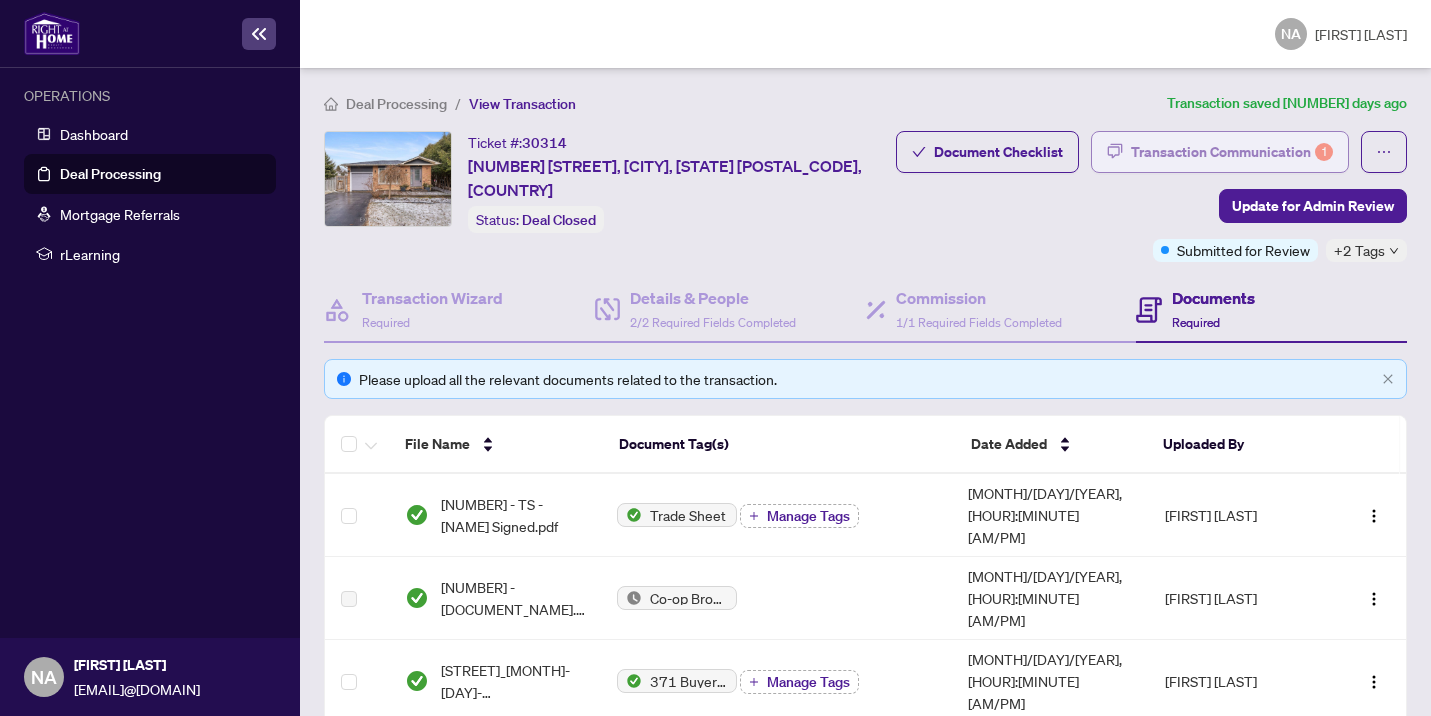 click on "Transaction Communication 1" at bounding box center [1232, 152] 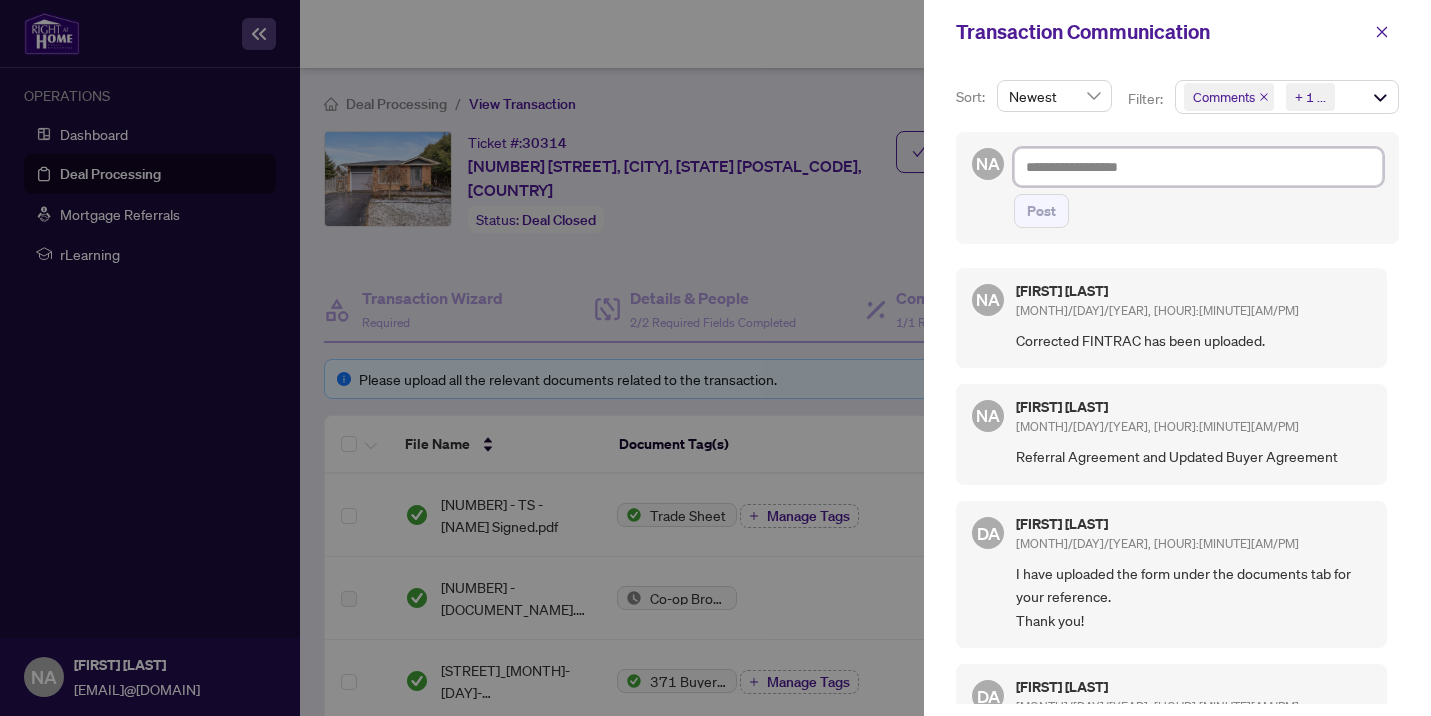 click at bounding box center [1198, 167] 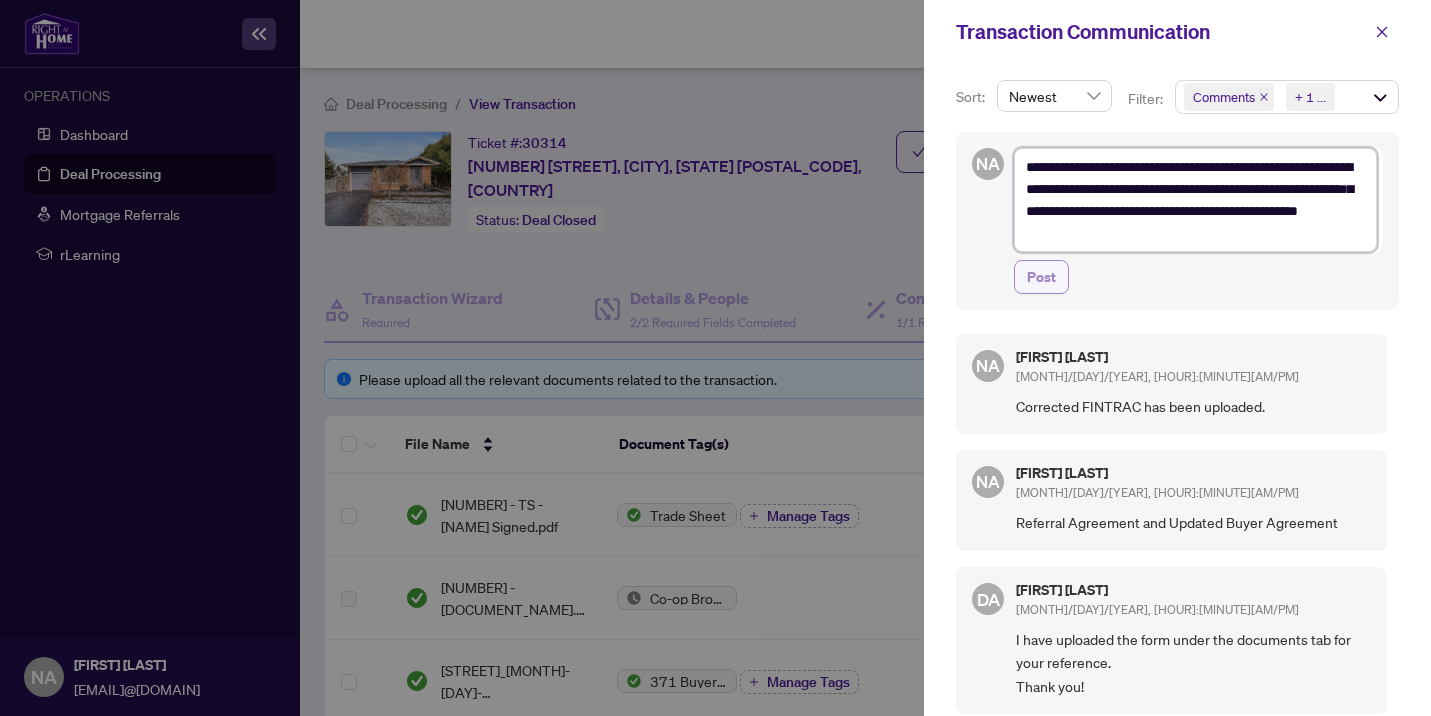 type on "**********" 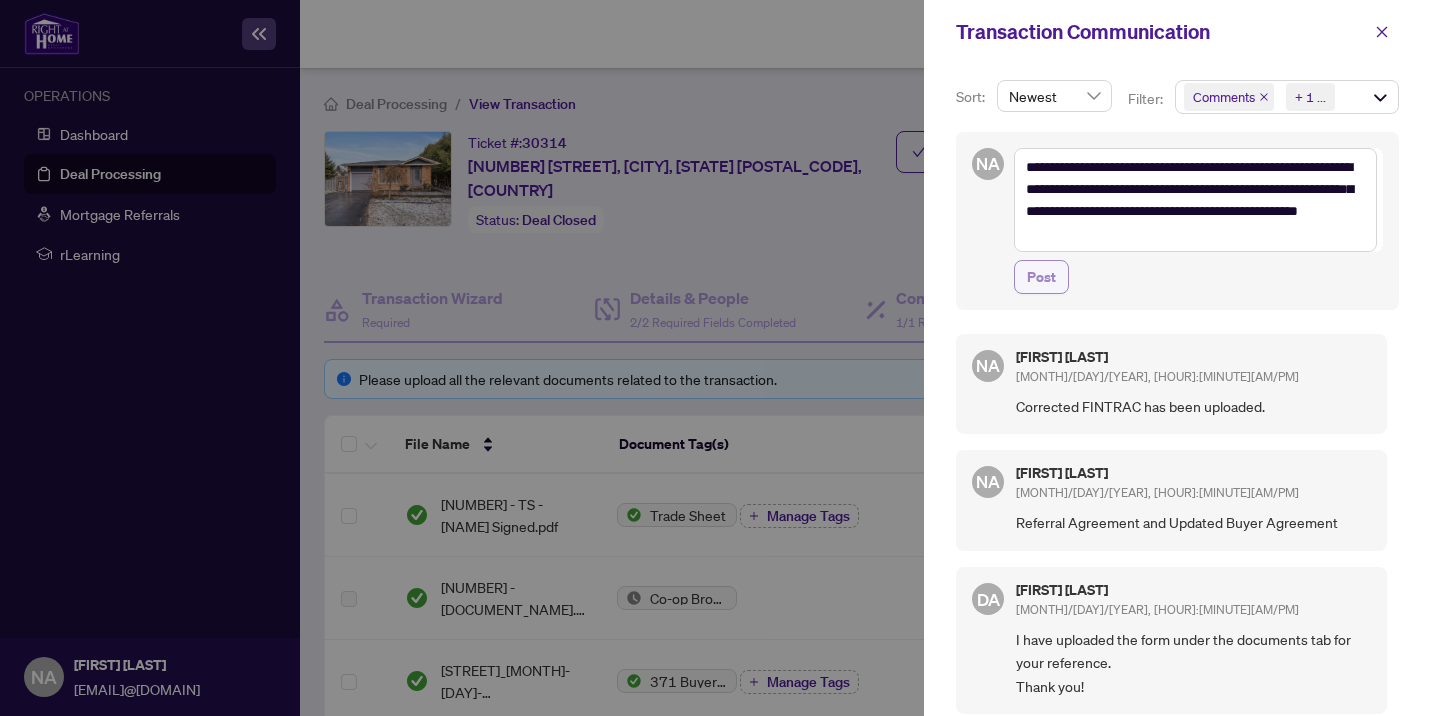 click on "Post" at bounding box center (1041, 277) 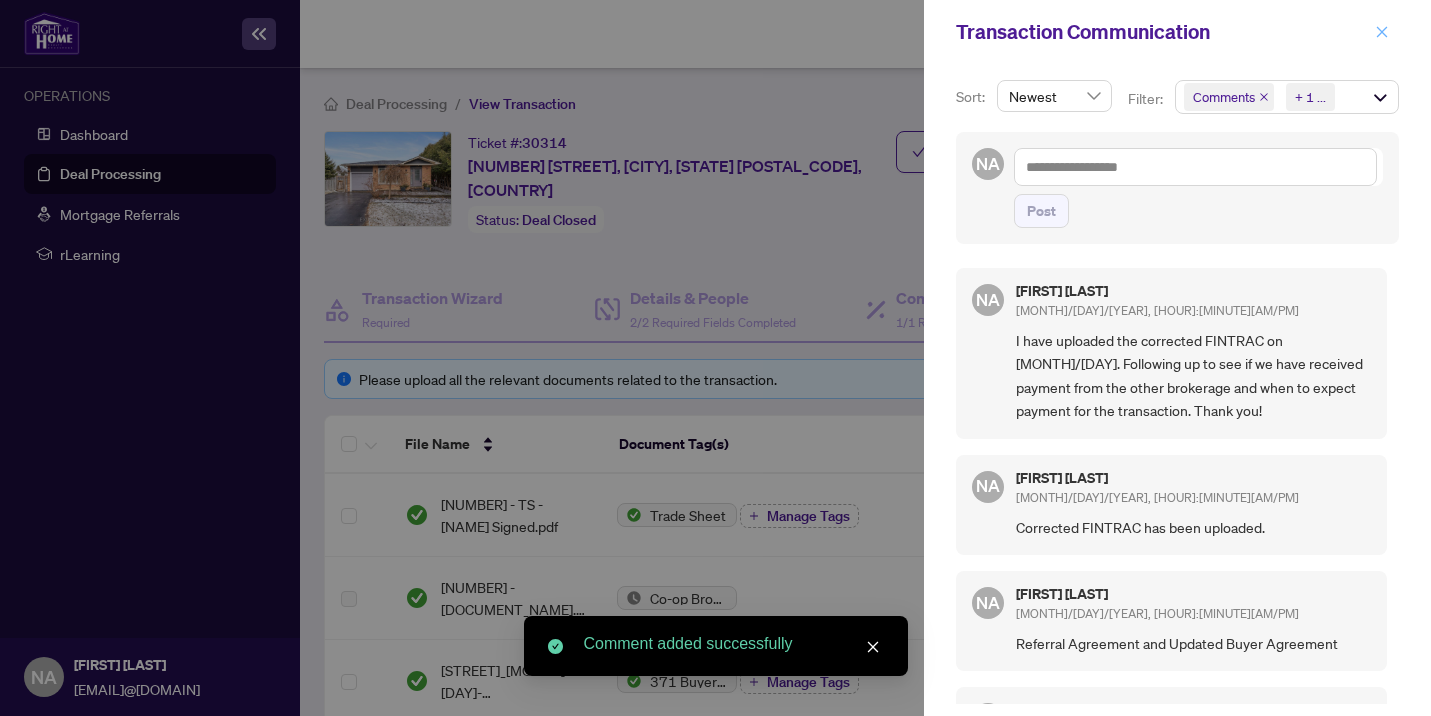 click at bounding box center (1382, 31) 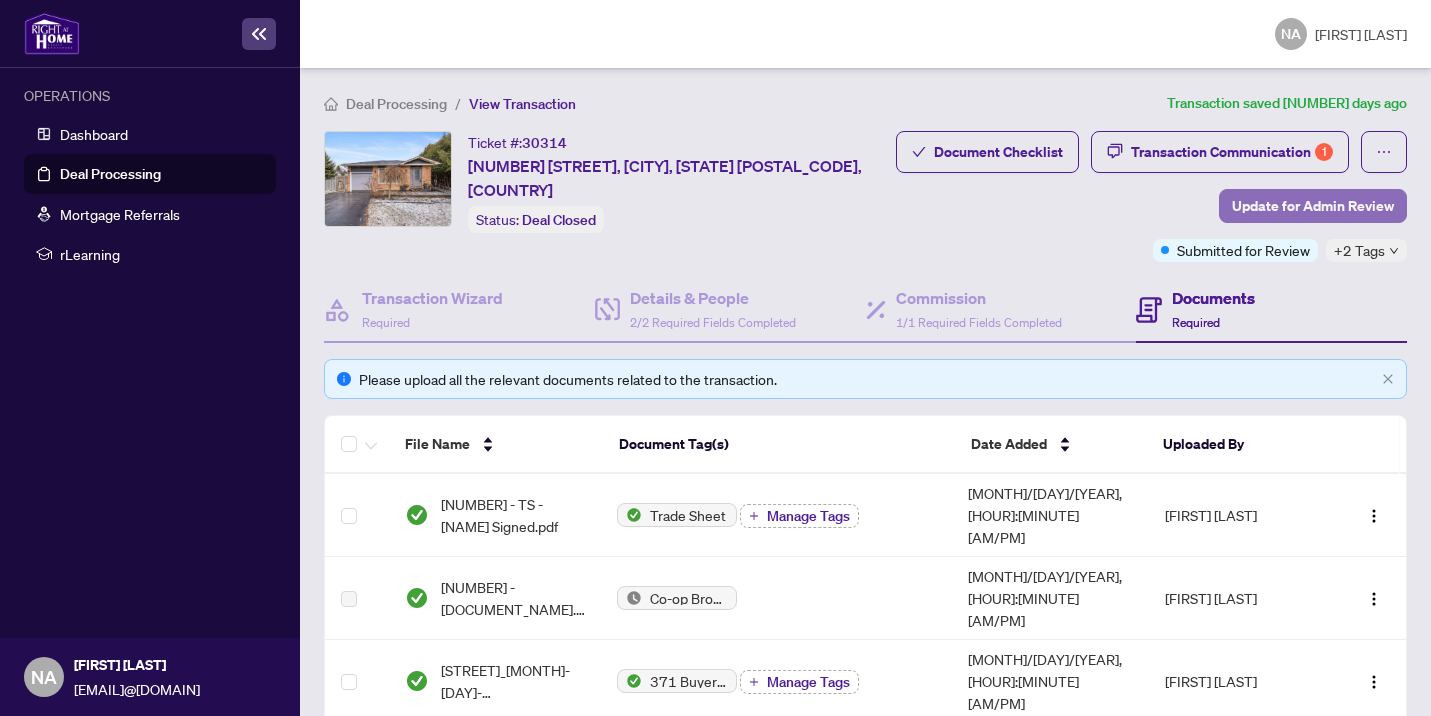 click on "Update for Admin Review" at bounding box center [1313, 206] 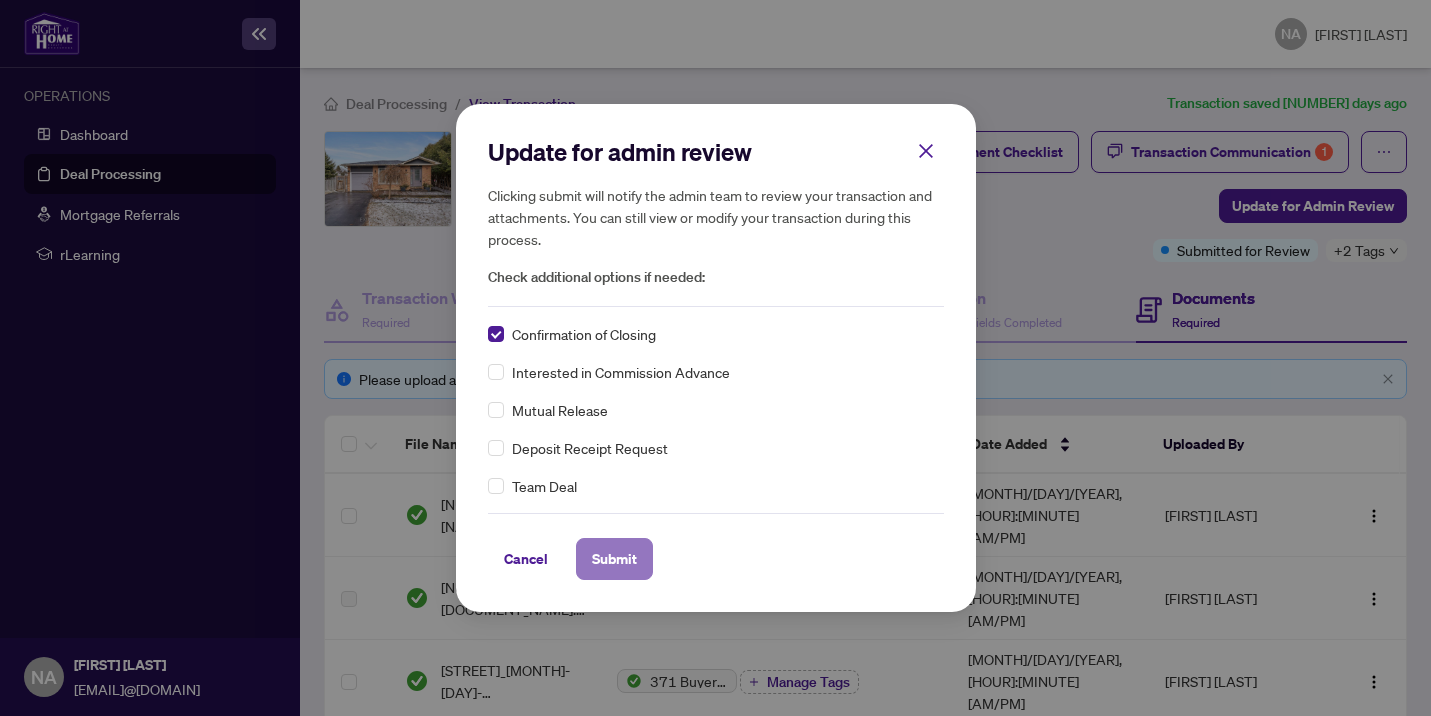 click on "Submit" at bounding box center [614, 559] 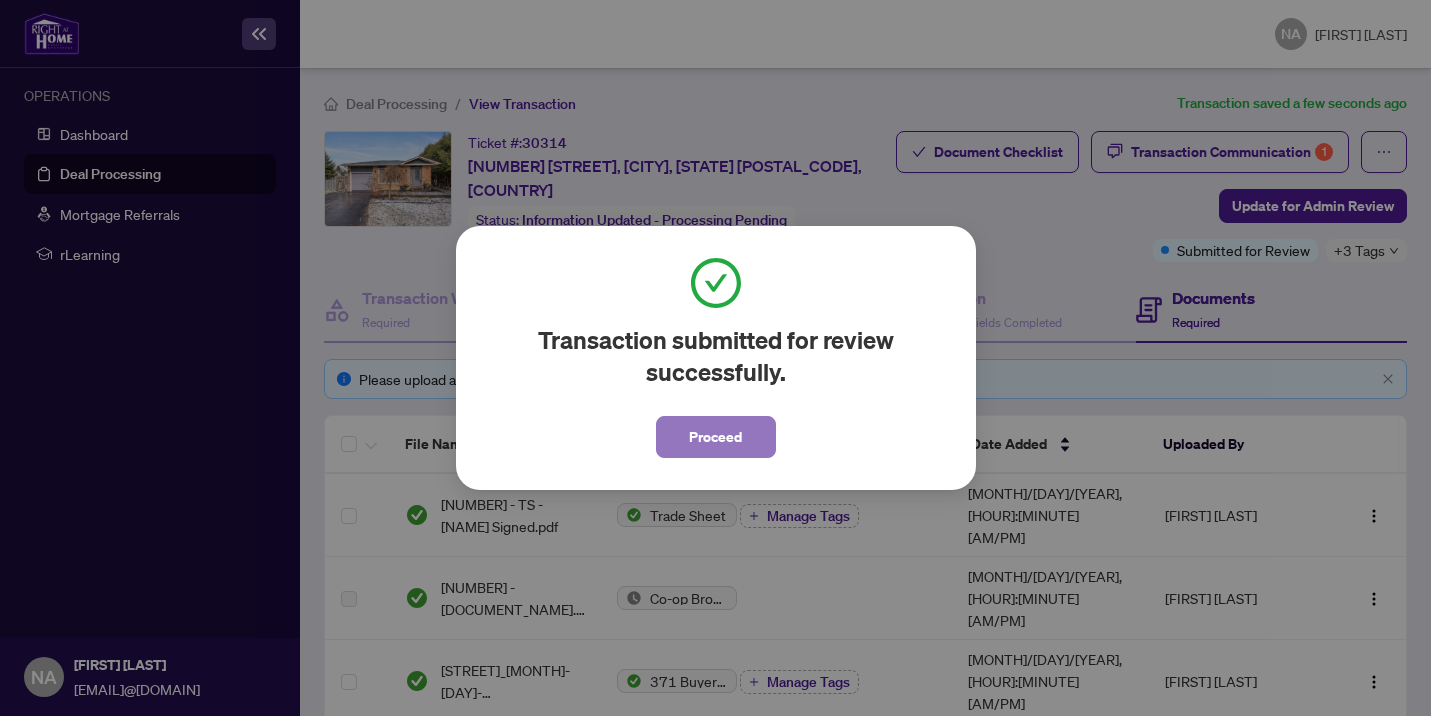 click on "Proceed" at bounding box center [715, 437] 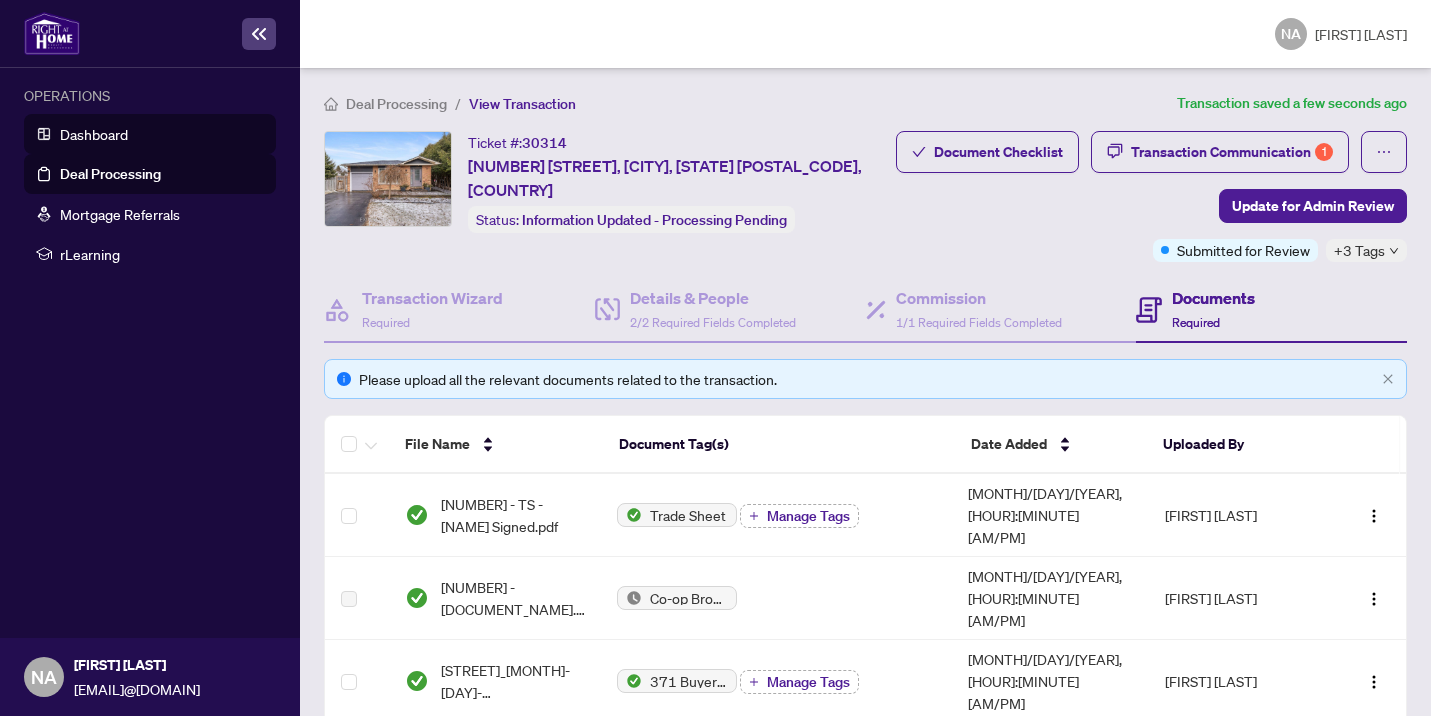 click on "Dashboard" at bounding box center [94, 134] 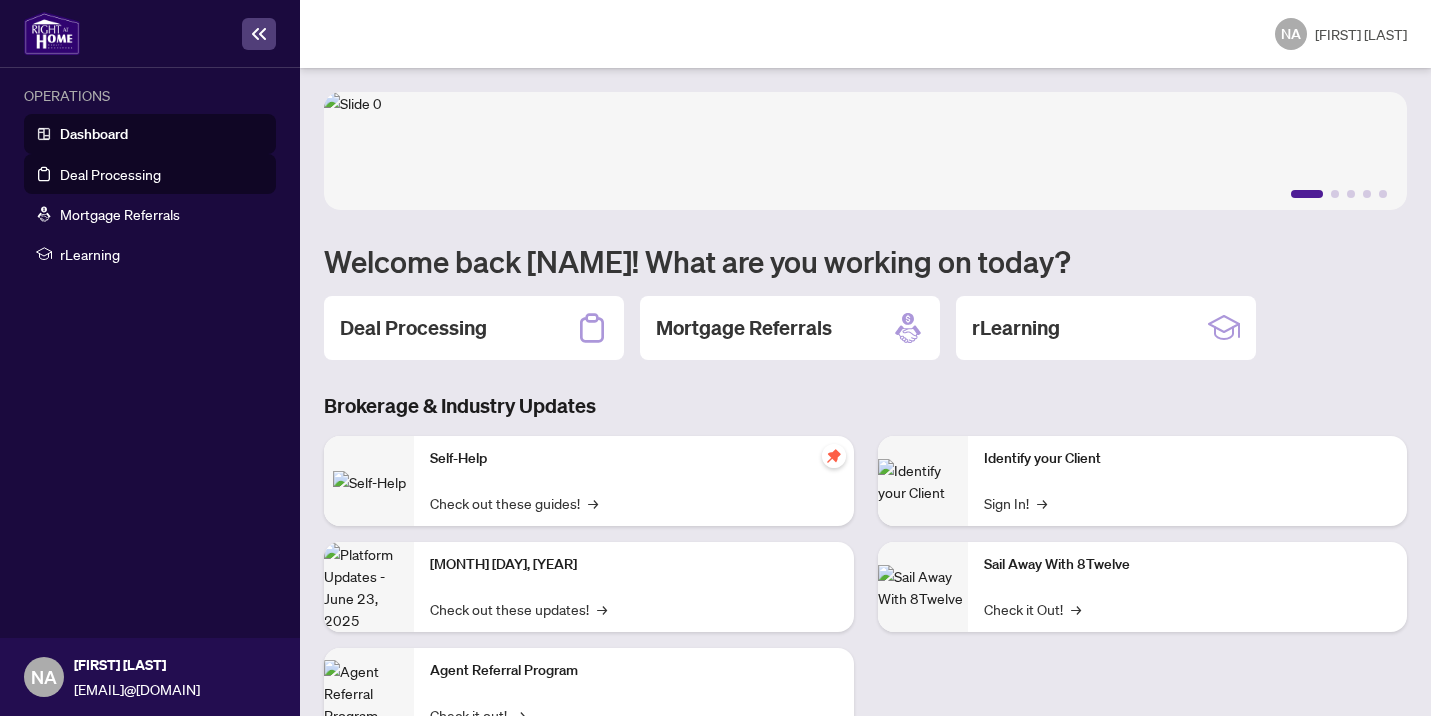 click on "Deal Processing" at bounding box center [110, 174] 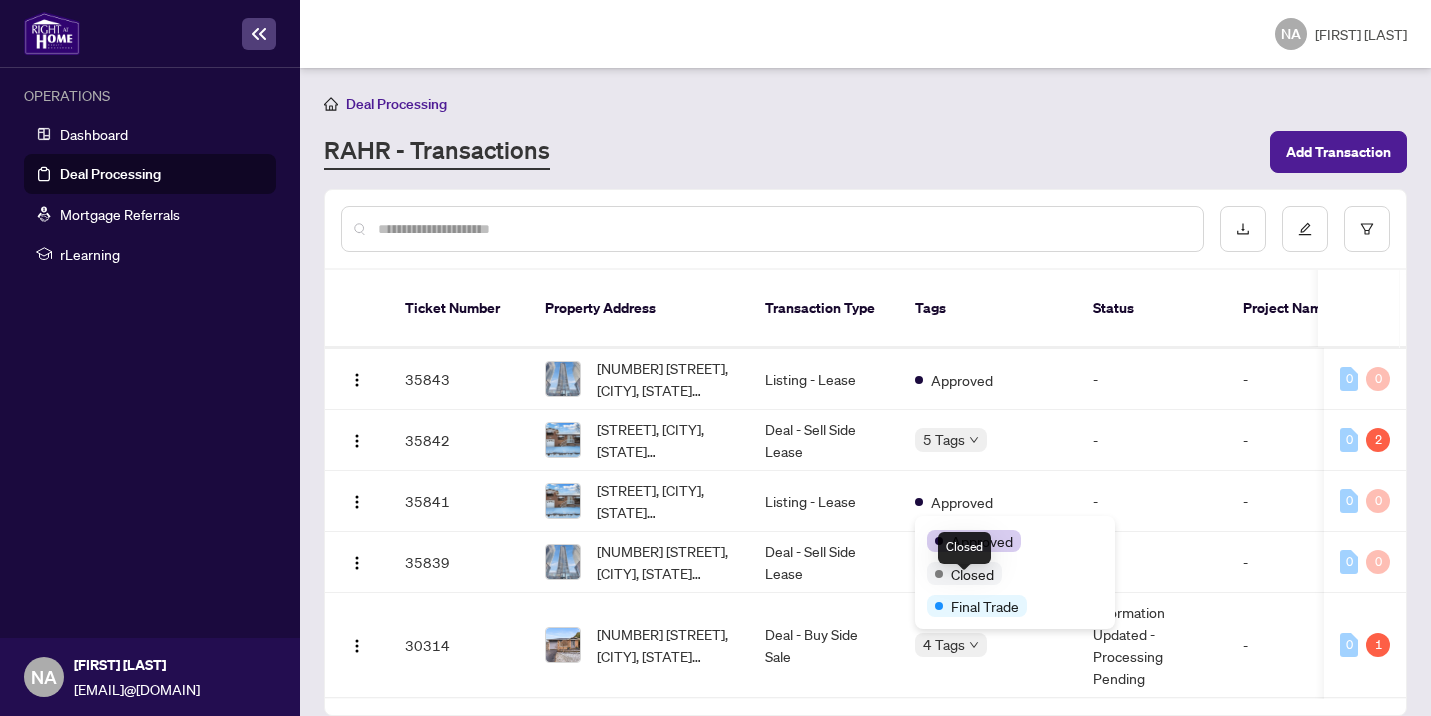 scroll, scrollTop: 721, scrollLeft: 0, axis: vertical 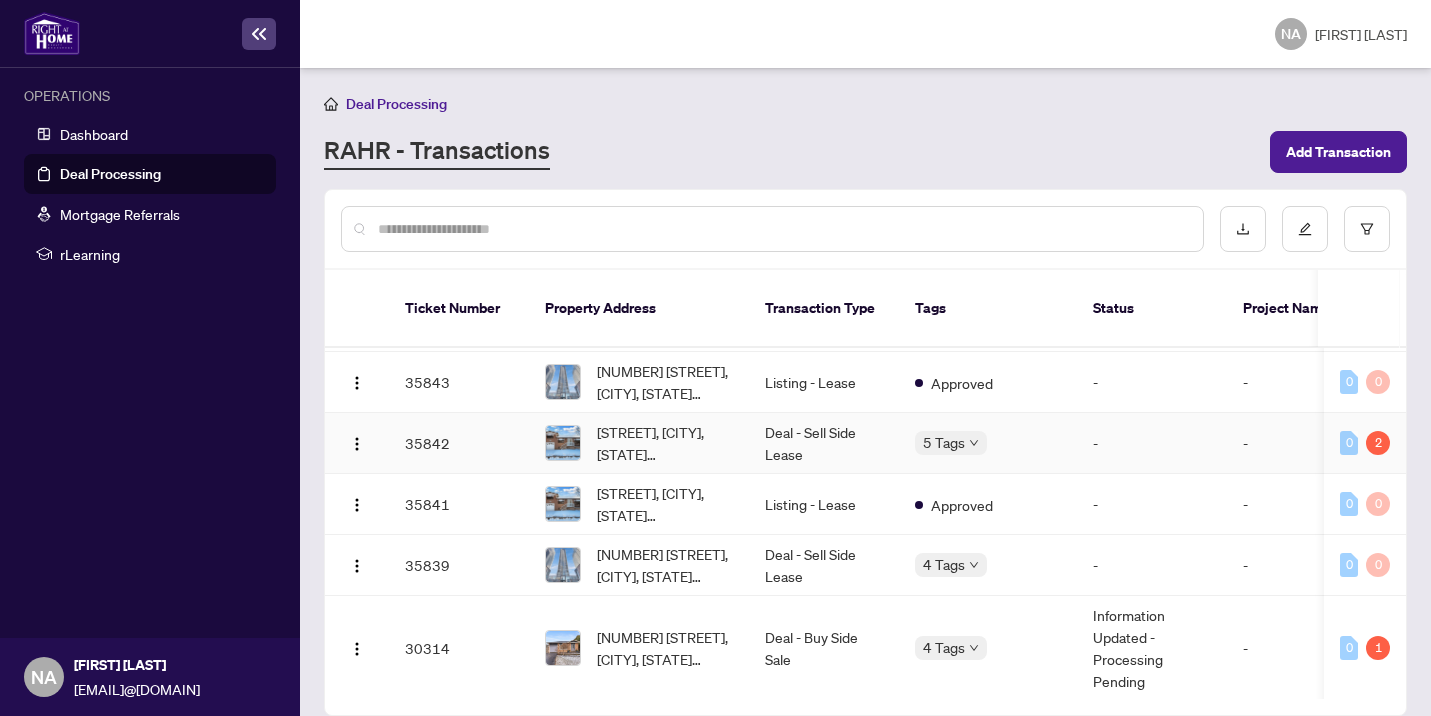 click on "Deal - Sell Side Lease" at bounding box center [824, 443] 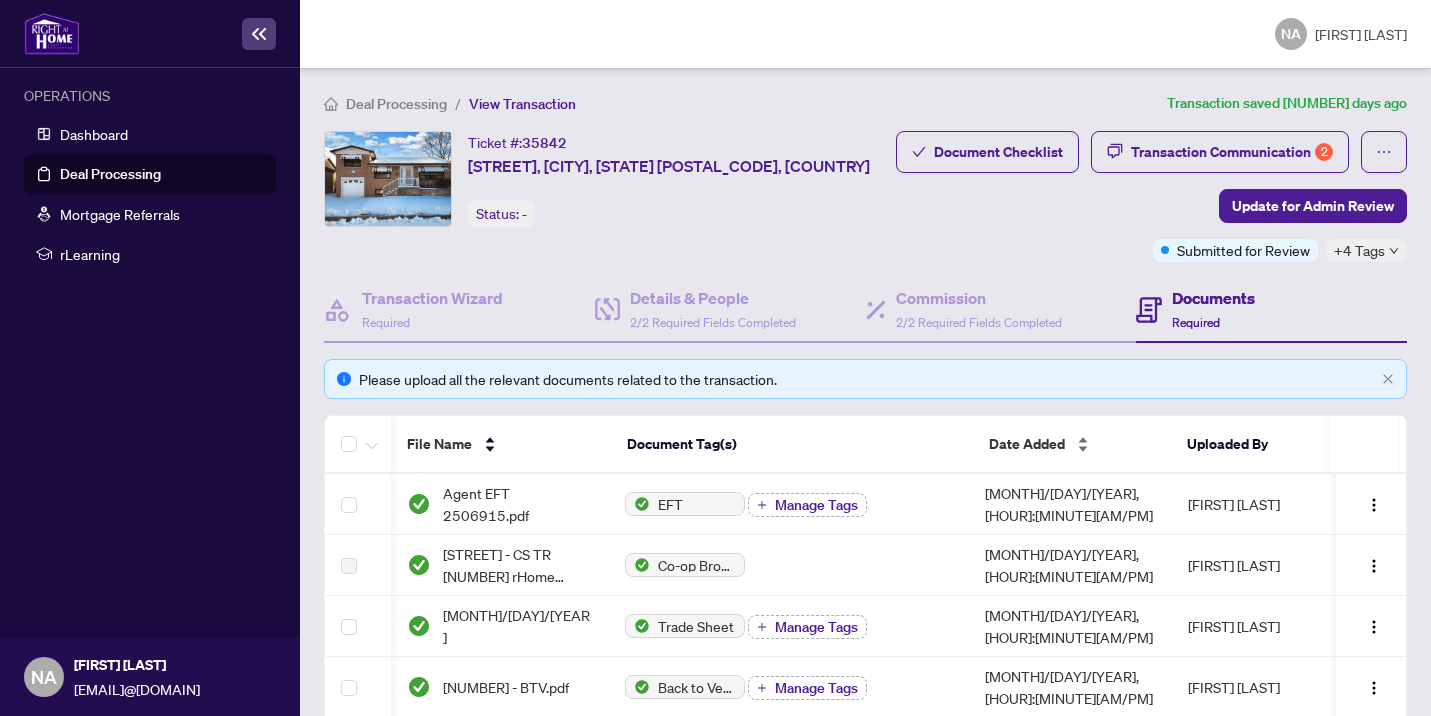 scroll, scrollTop: 137, scrollLeft: 0, axis: vertical 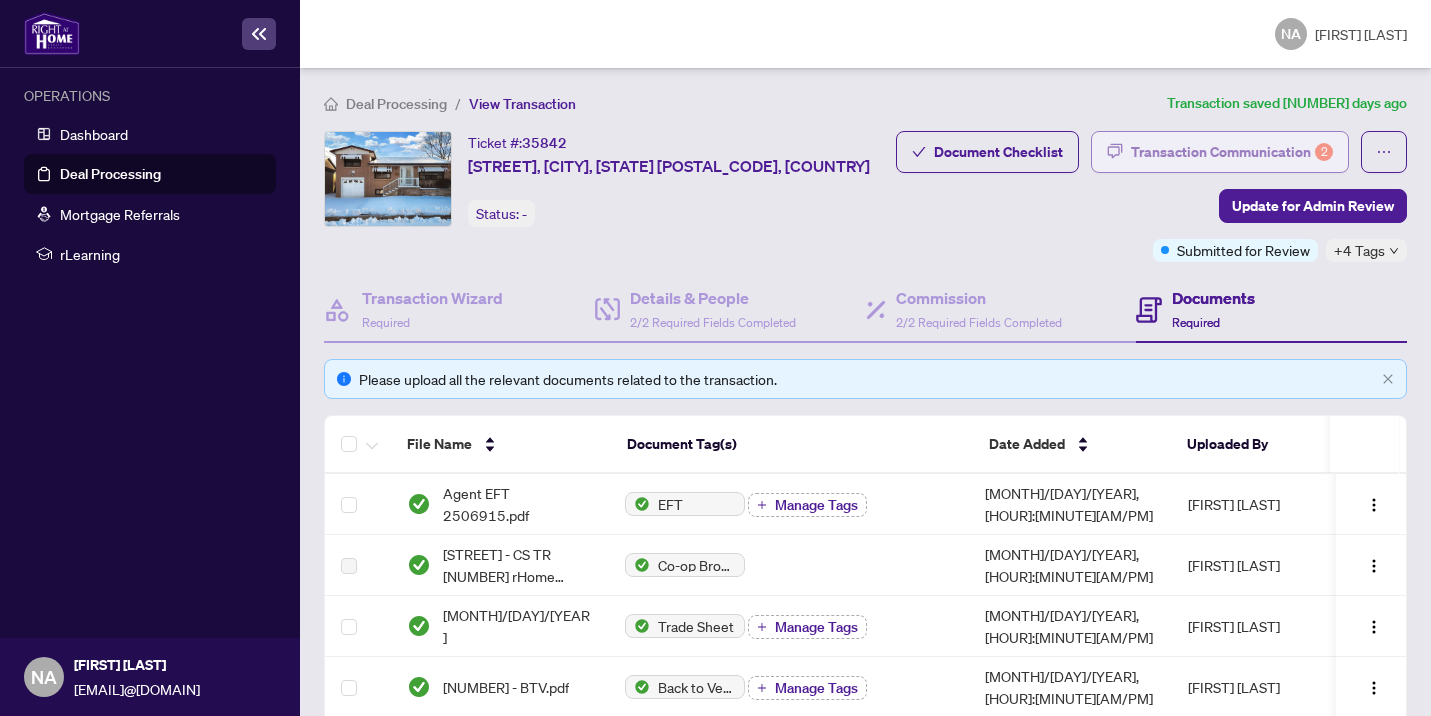 click on "Transaction Communication 2" at bounding box center [1232, 152] 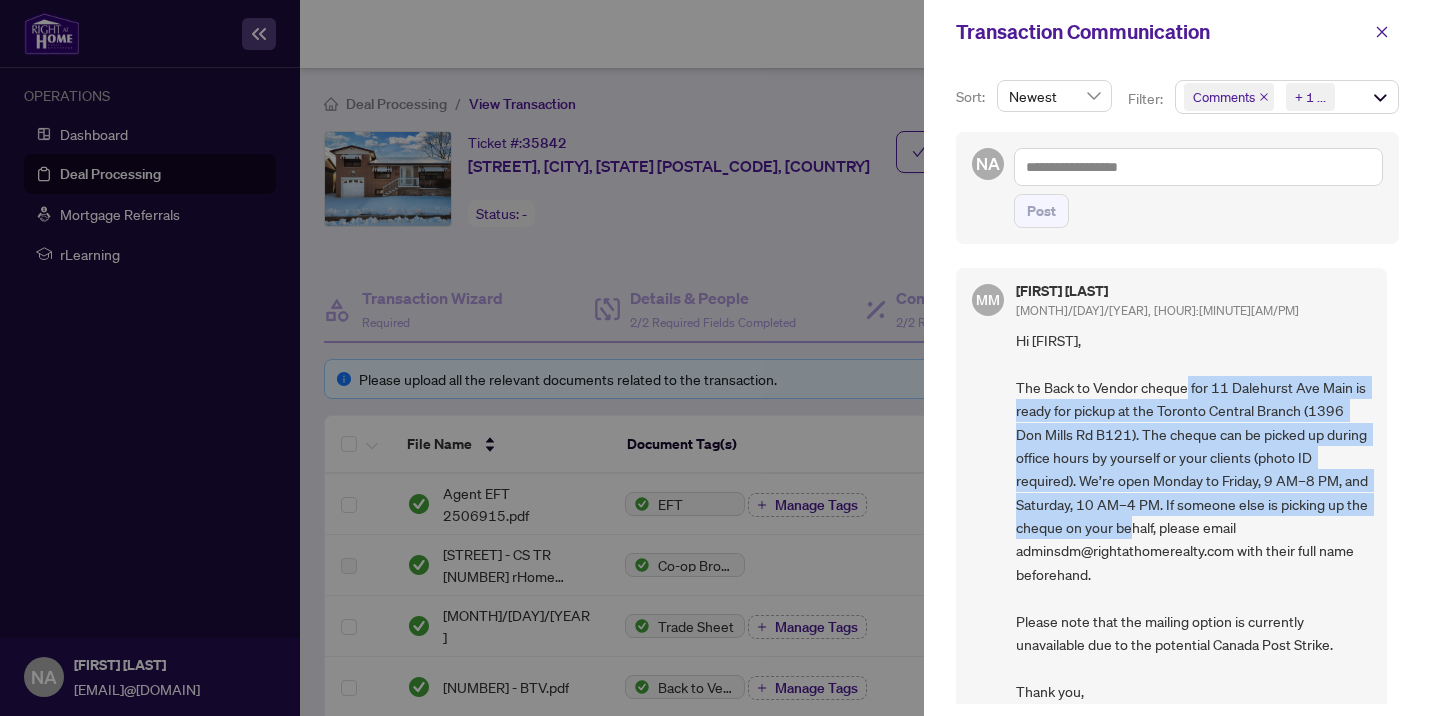drag, startPoint x: 1196, startPoint y: 386, endPoint x: 1188, endPoint y: 527, distance: 141.22676 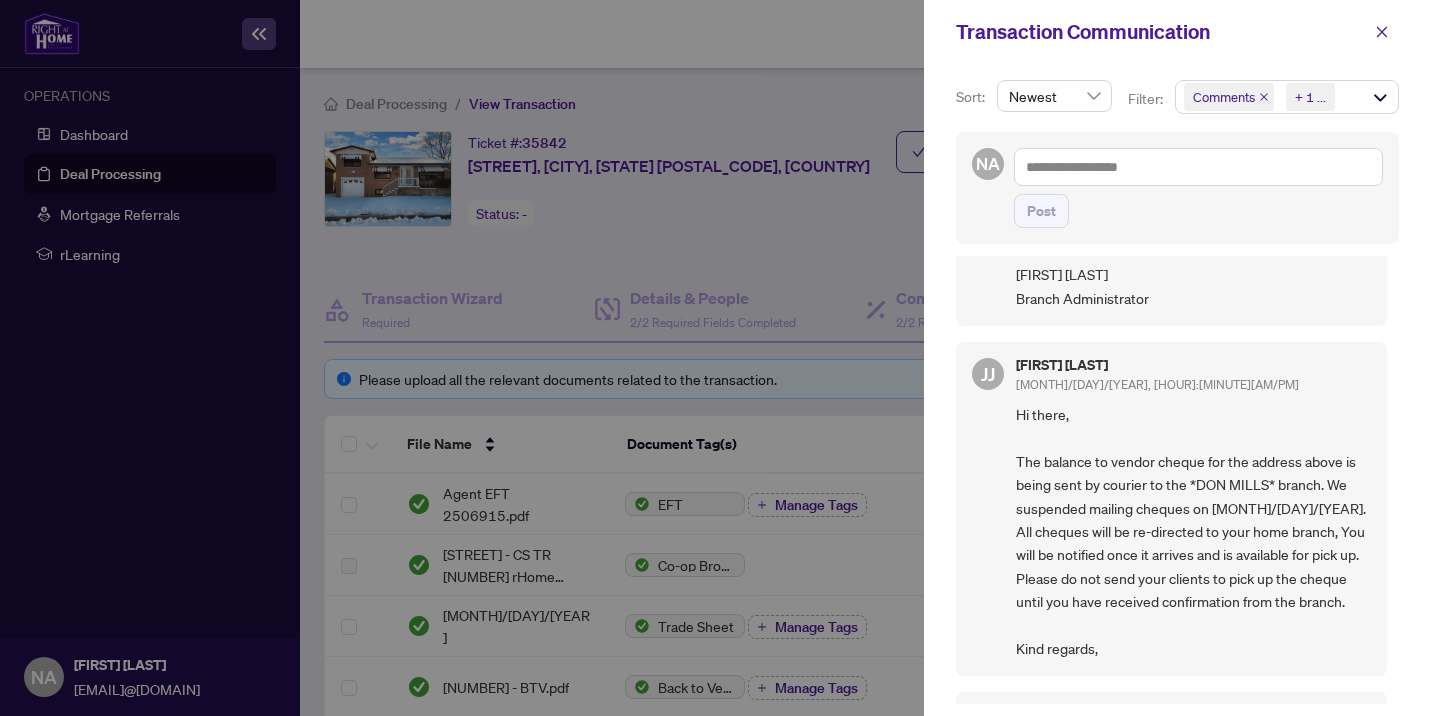 scroll, scrollTop: 409, scrollLeft: 0, axis: vertical 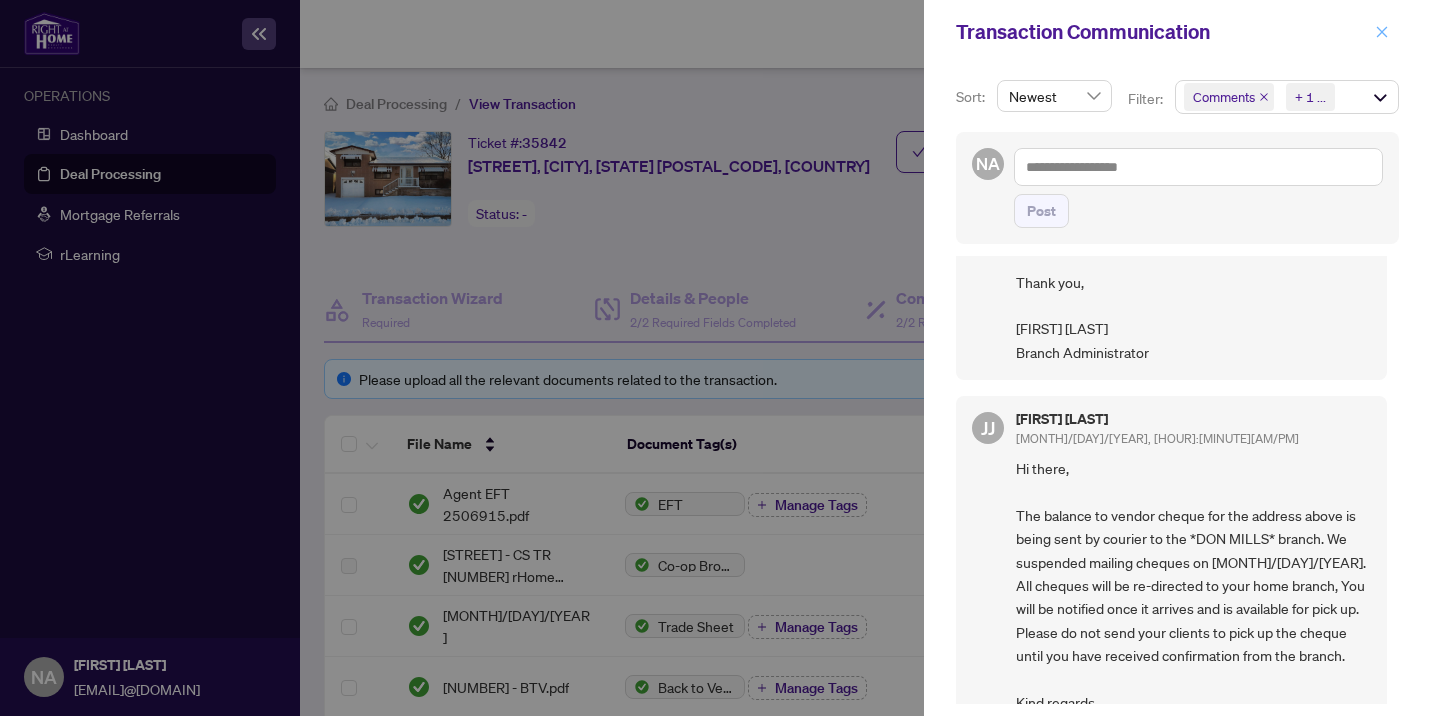 click at bounding box center [1382, 31] 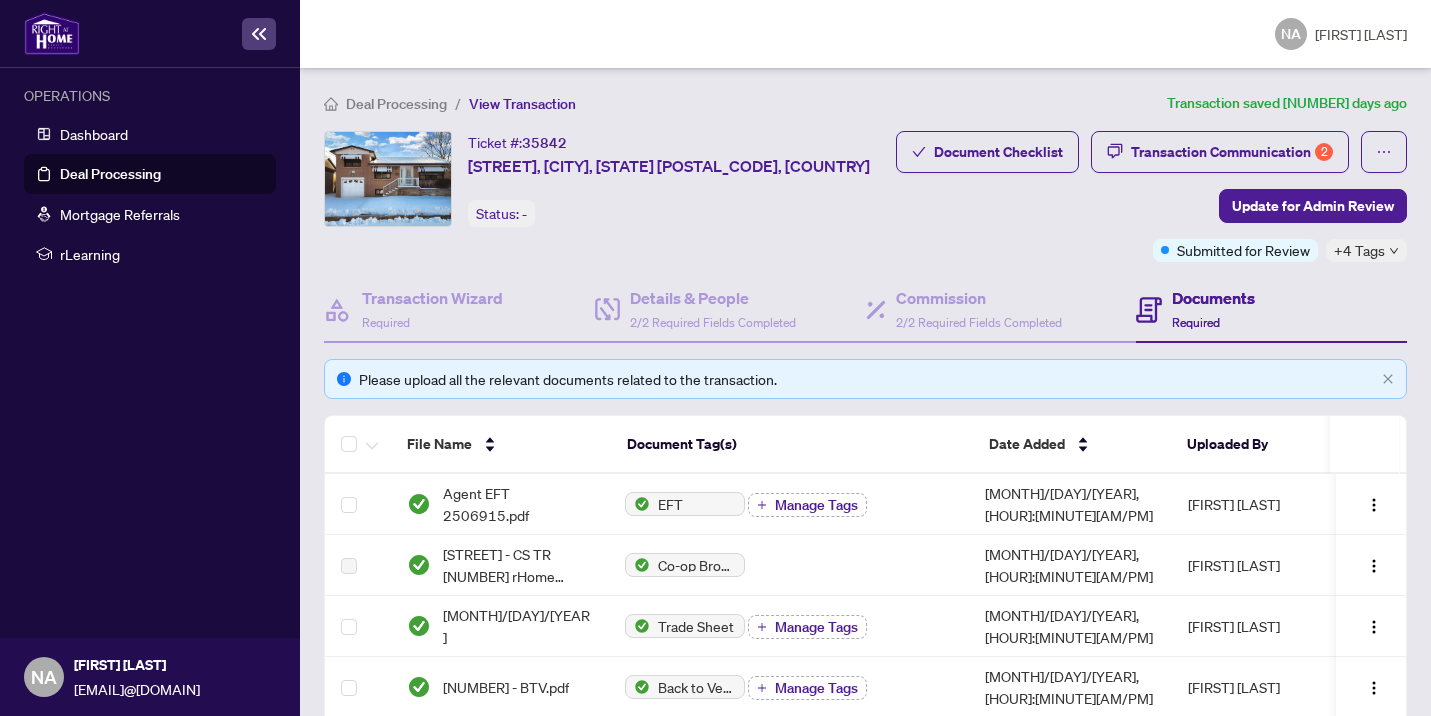 click on "Deal Processing" at bounding box center (110, 174) 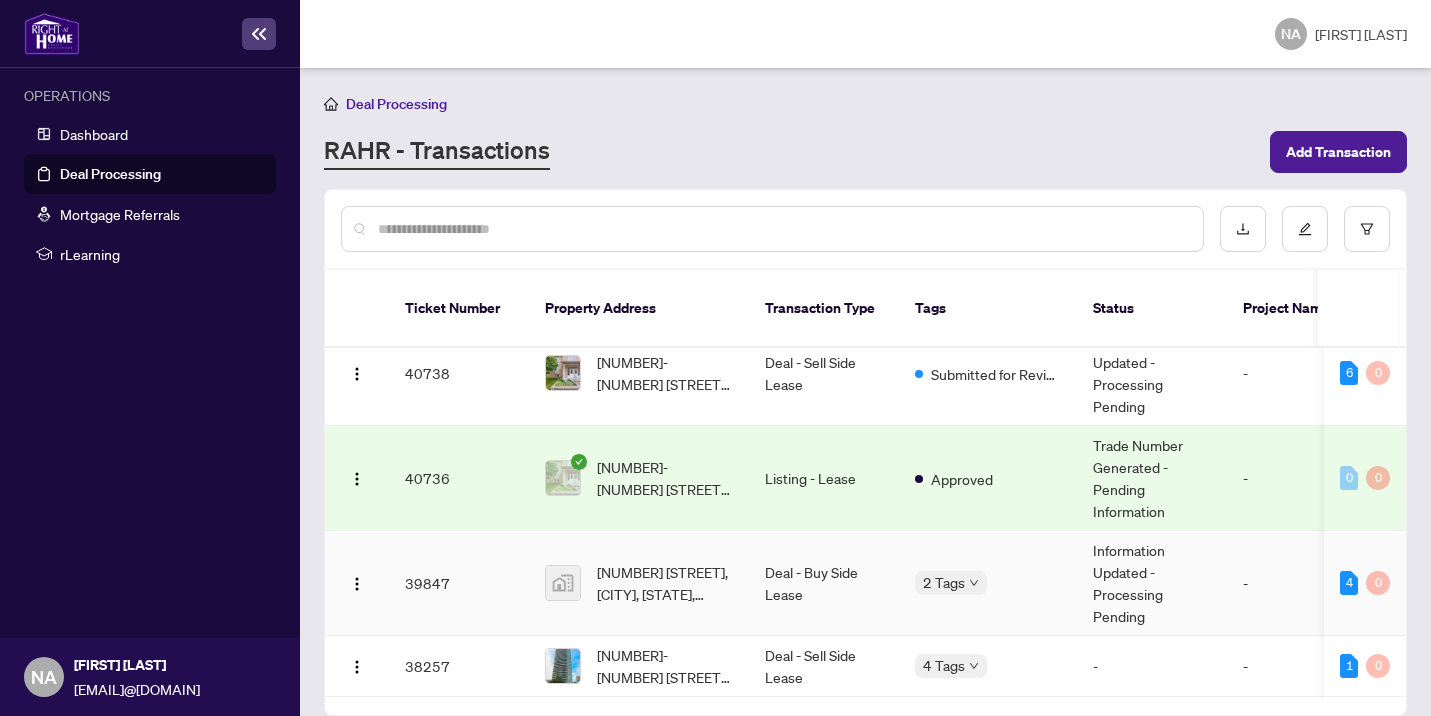 scroll, scrollTop: 0, scrollLeft: 0, axis: both 